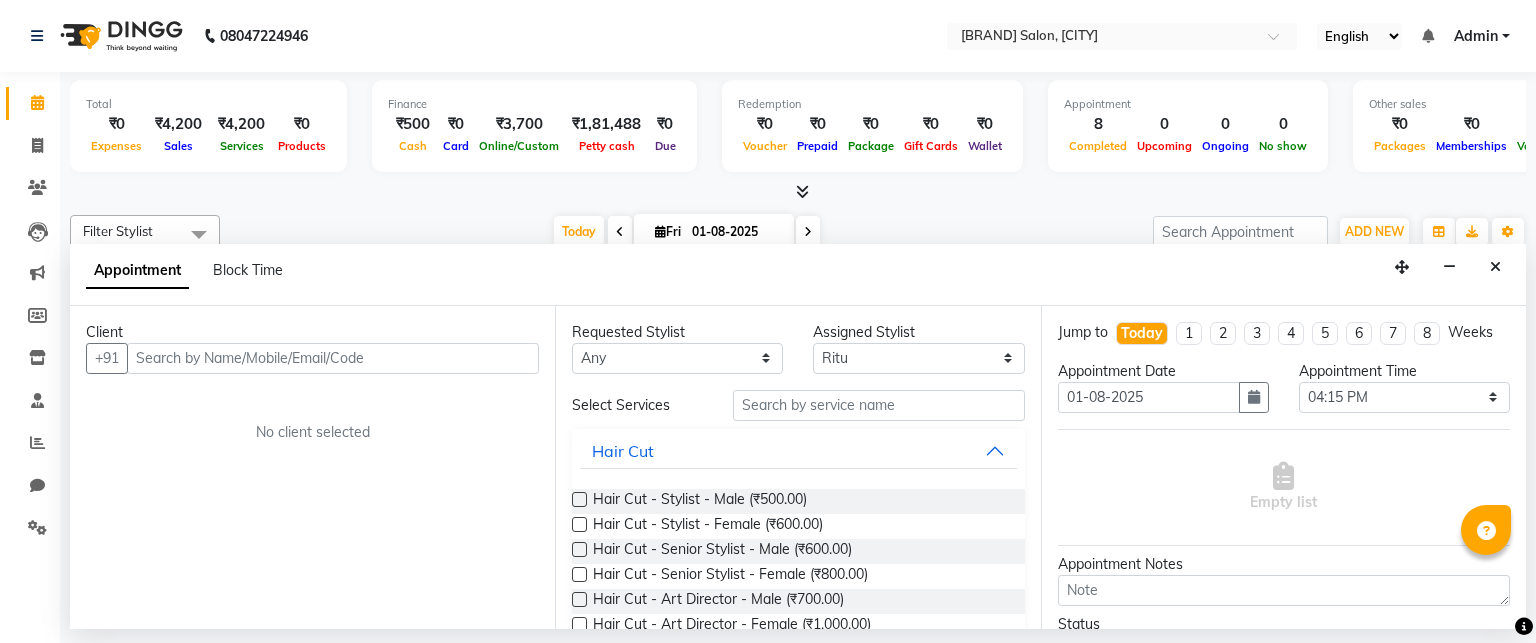 select on "68794" 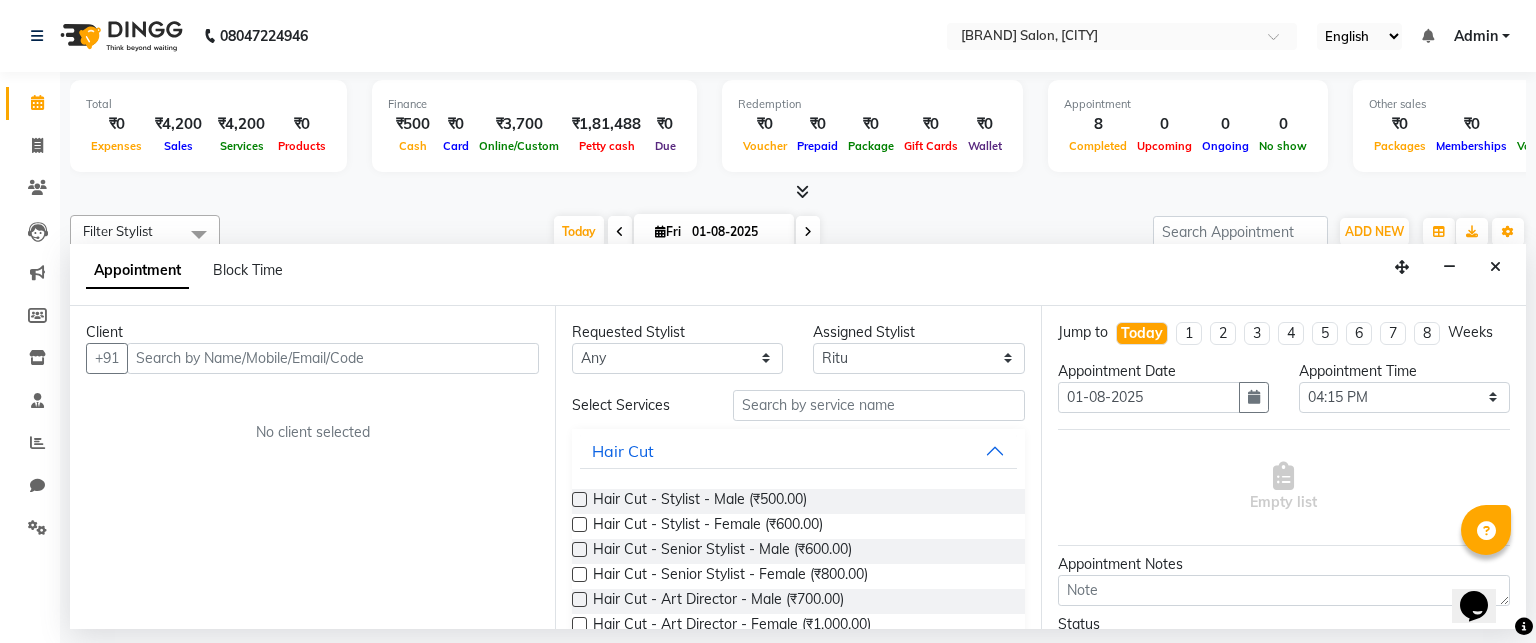 scroll, scrollTop: 0, scrollLeft: 0, axis: both 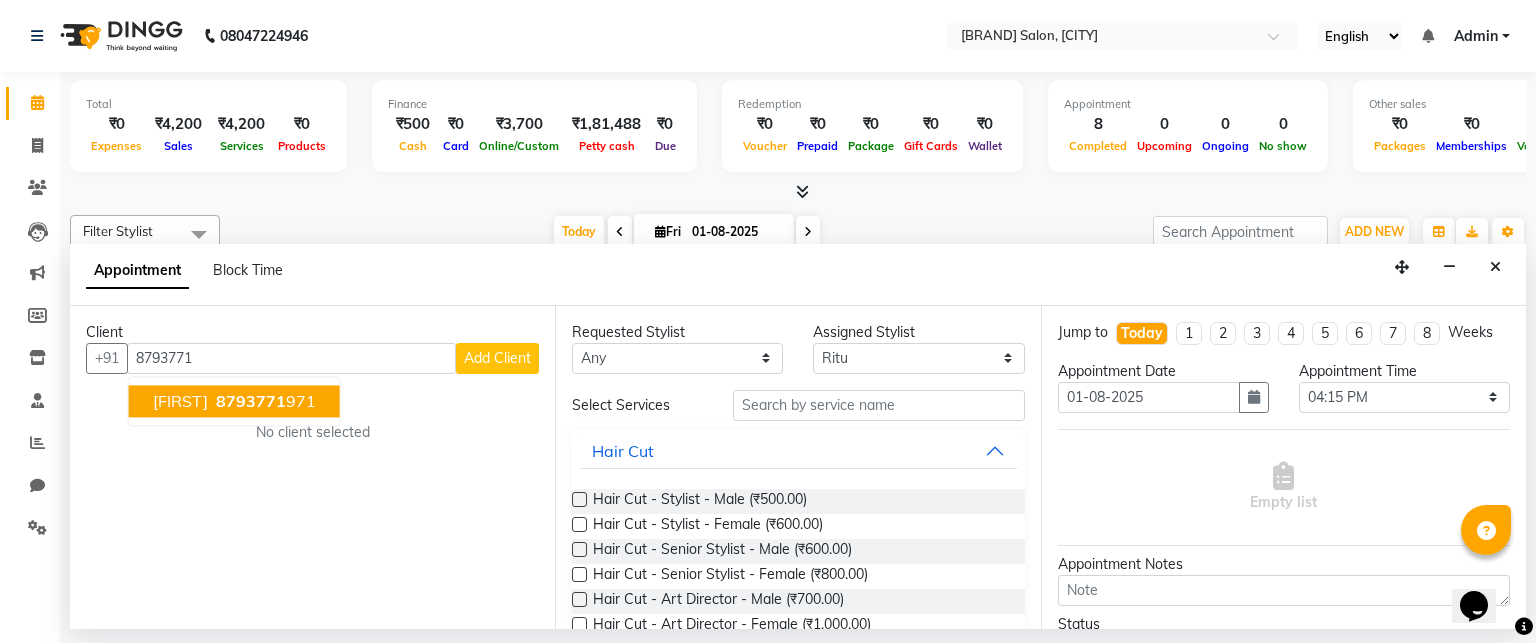 click on "[PHONE]" at bounding box center [264, 401] 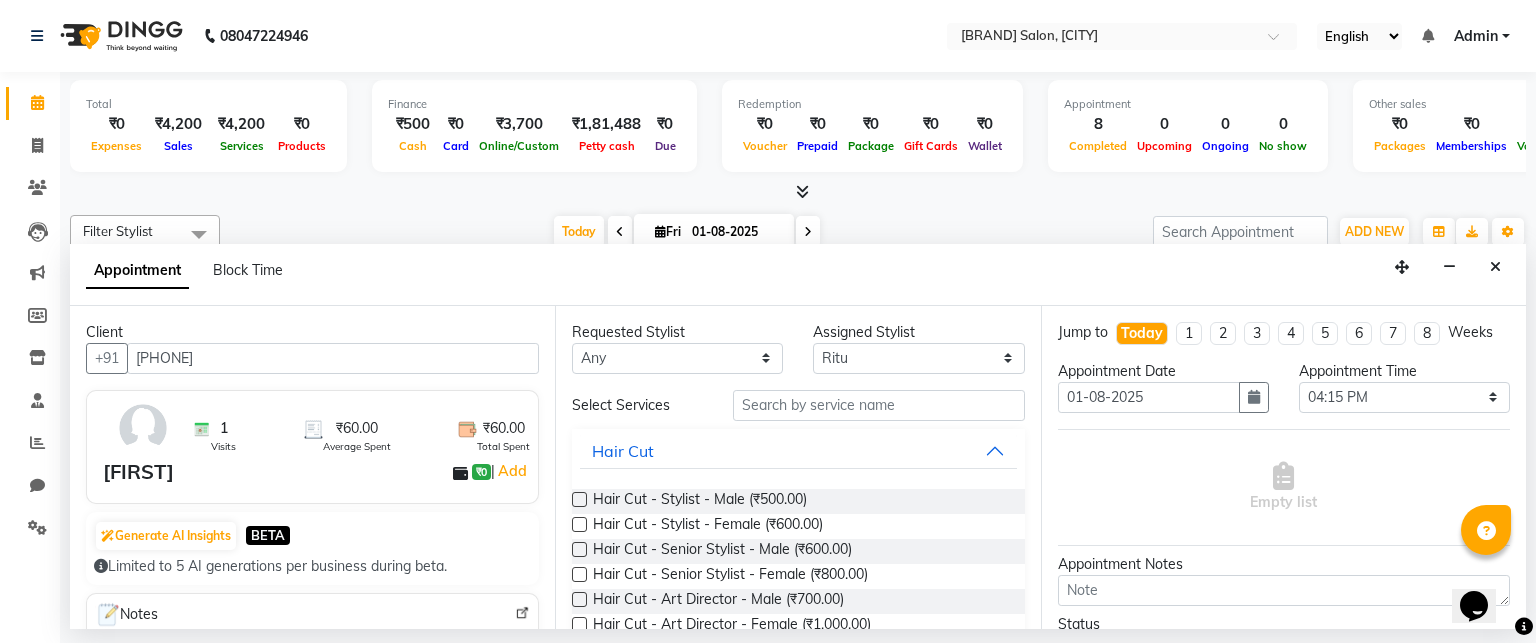 type on "[PHONE]" 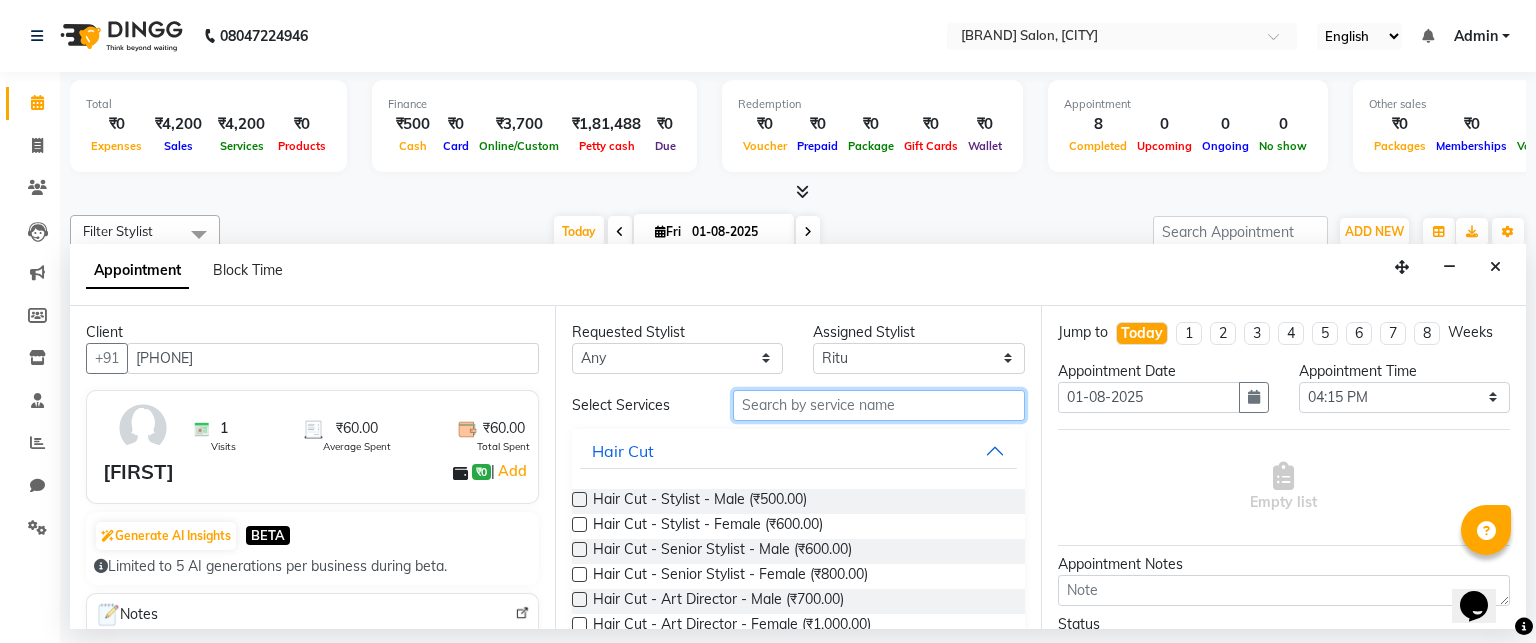 click at bounding box center (879, 405) 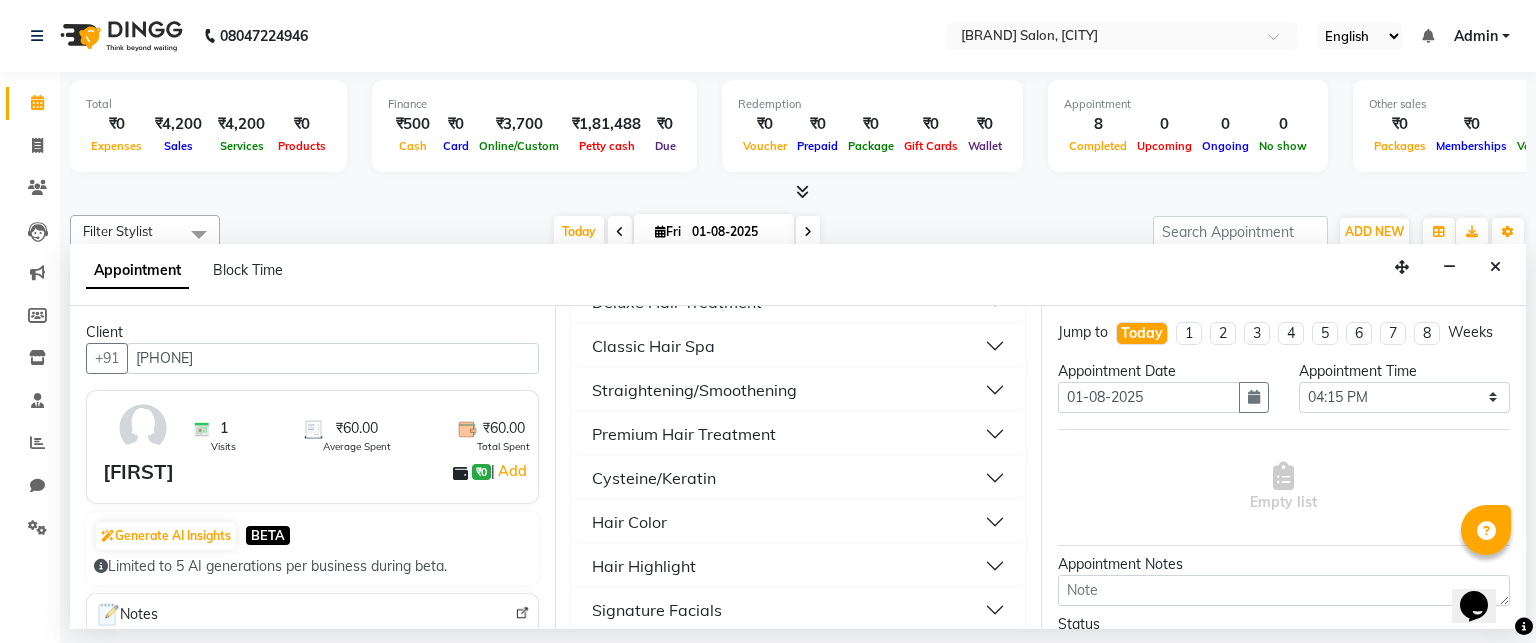 scroll, scrollTop: 40, scrollLeft: 0, axis: vertical 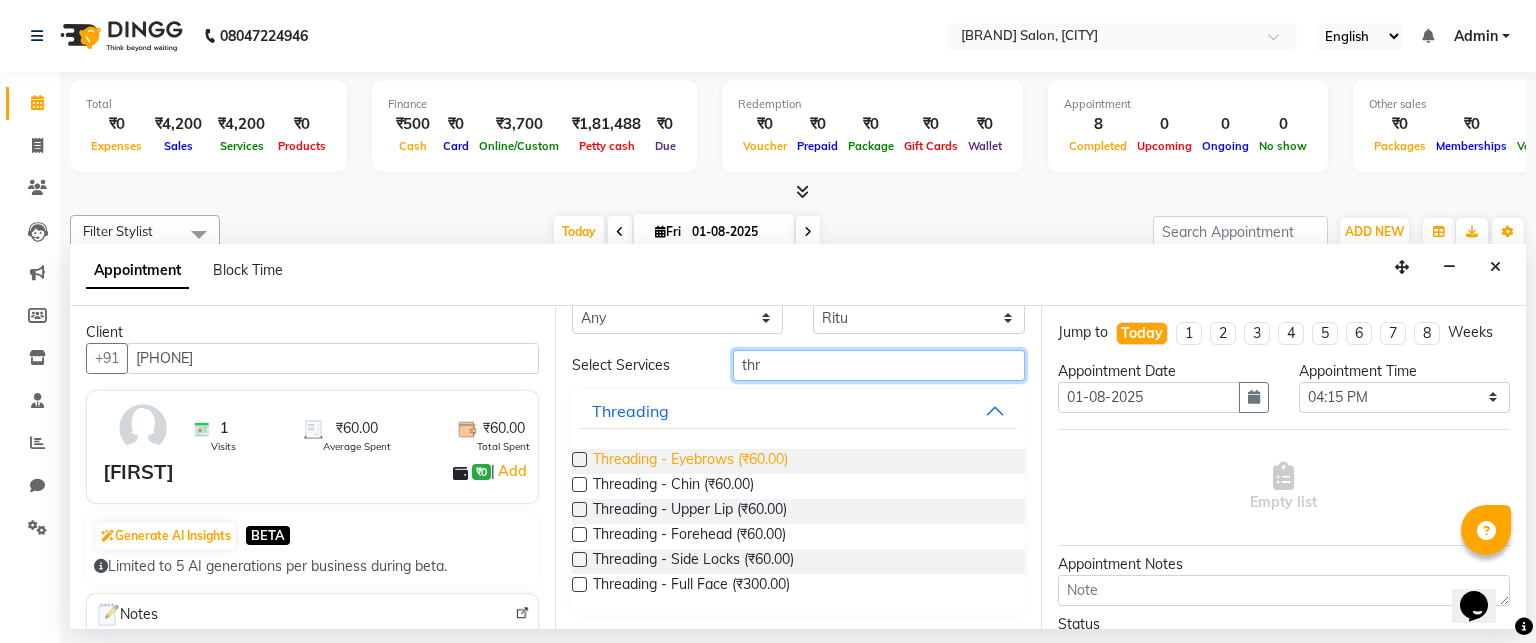 type on "thr" 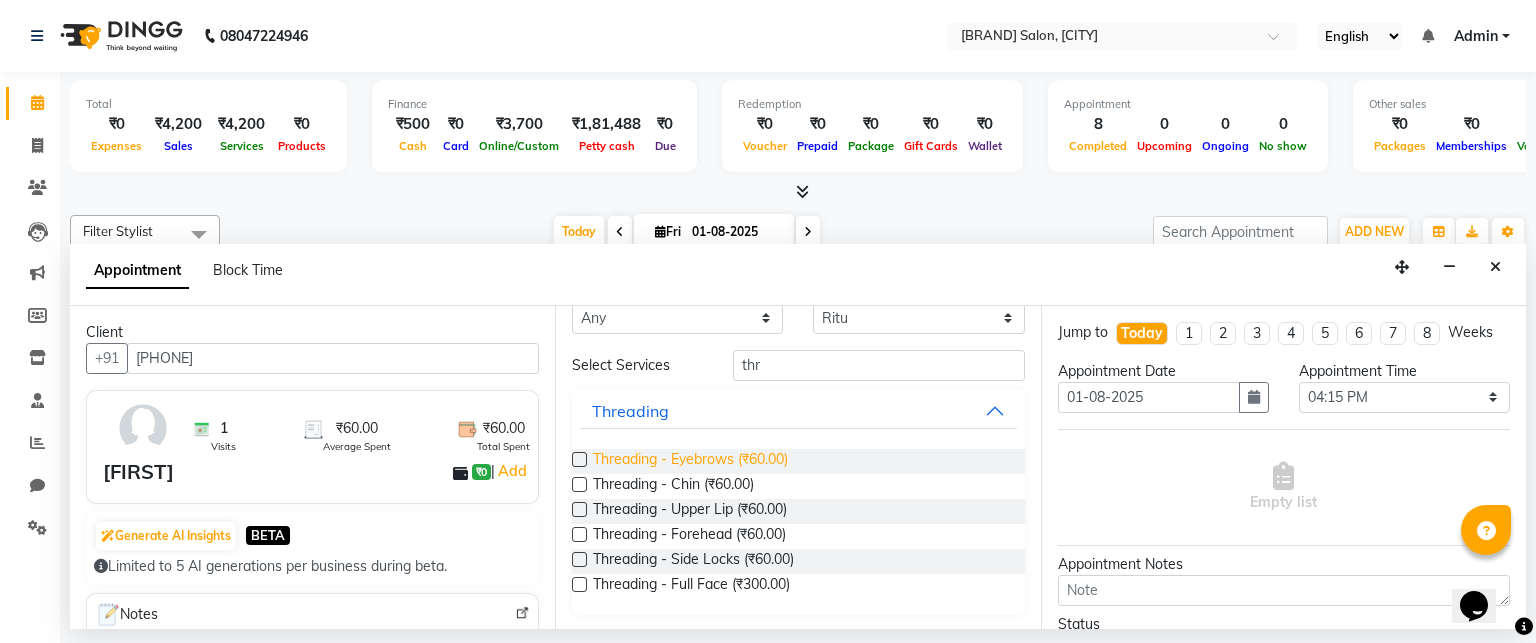 click on "Threading - Eyebrows (₹60.00)" at bounding box center [690, 461] 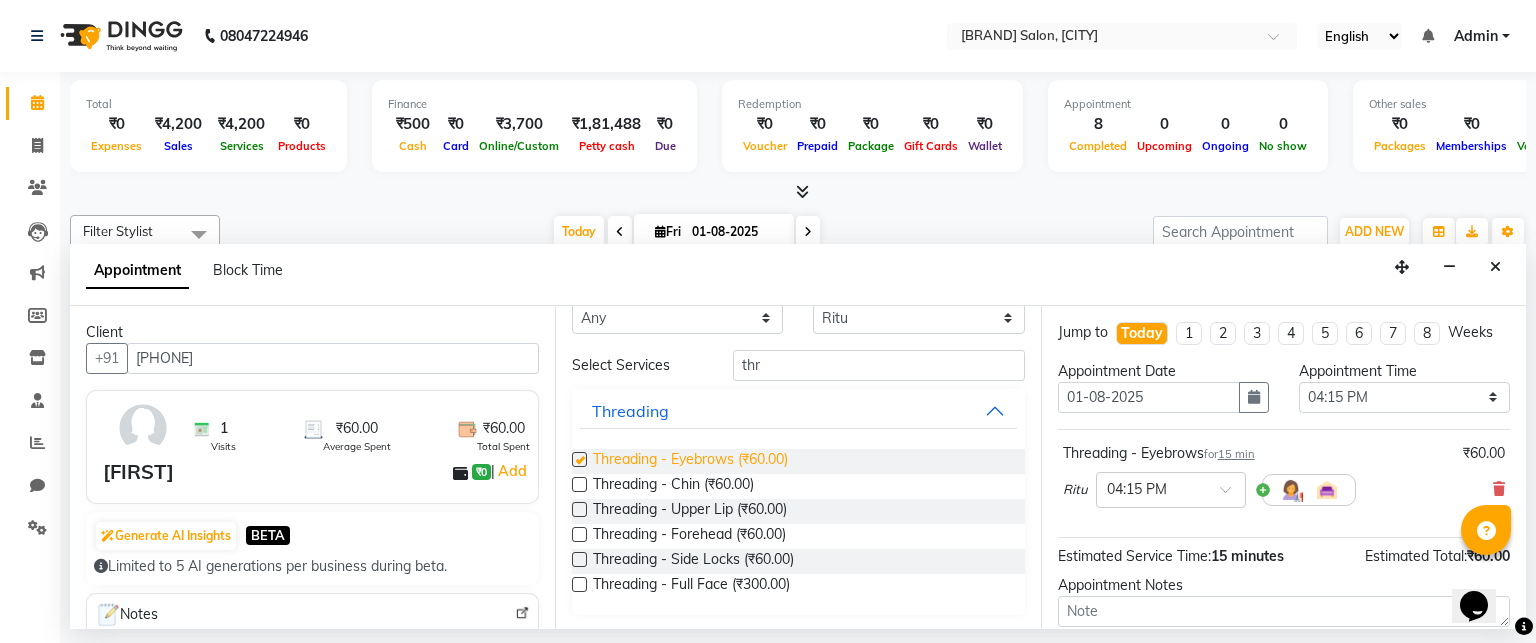 checkbox on "false" 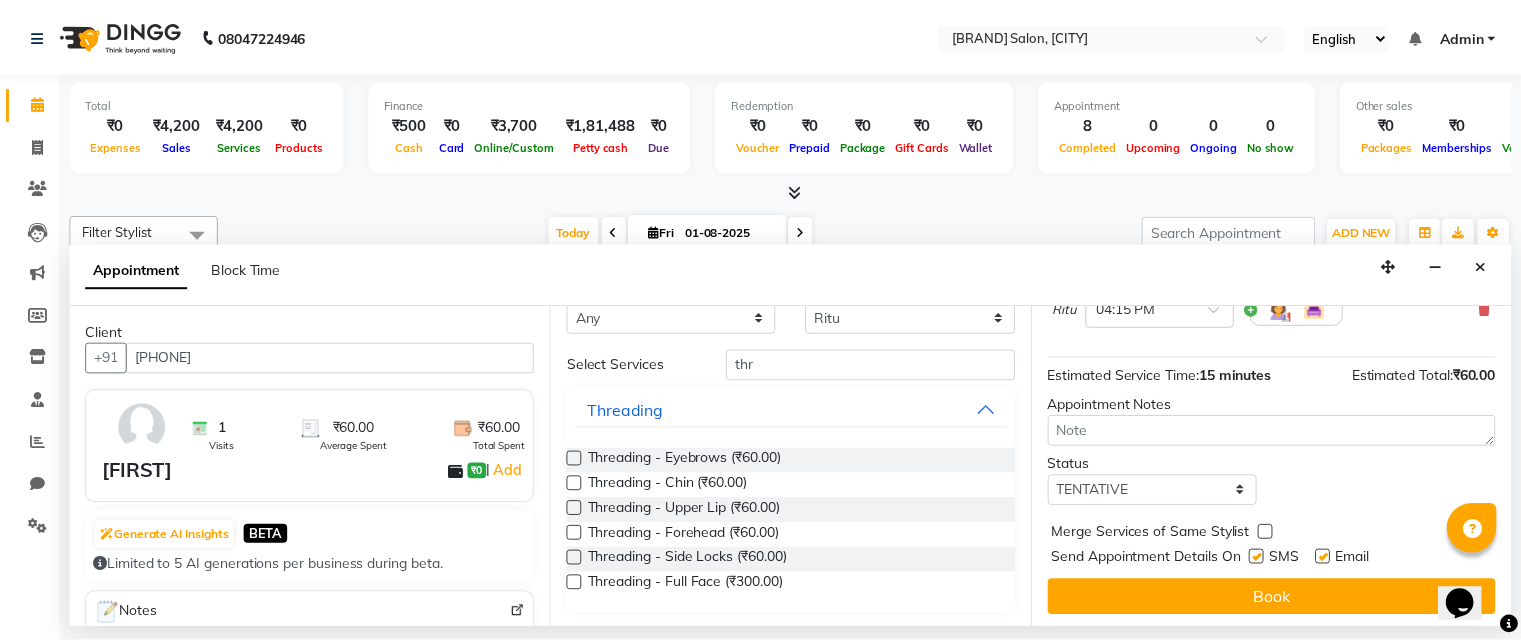 scroll, scrollTop: 182, scrollLeft: 0, axis: vertical 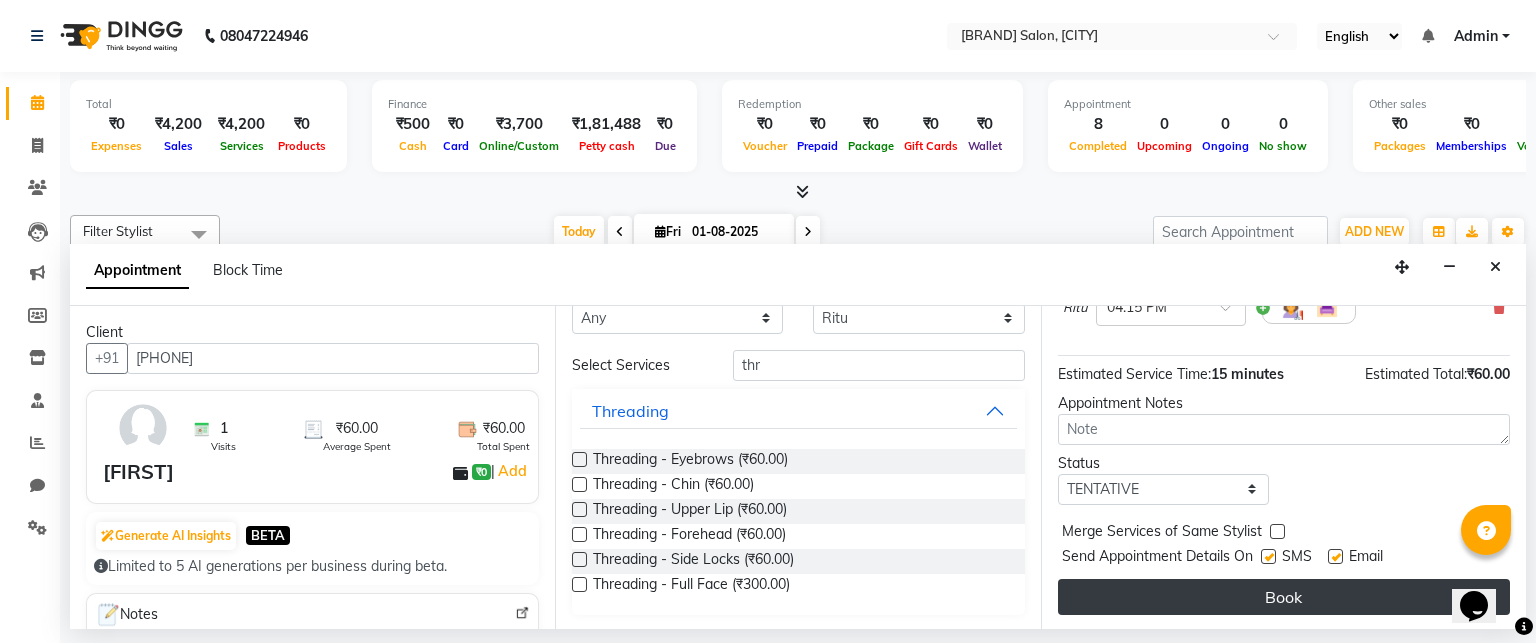 click on "Book" at bounding box center [1284, 597] 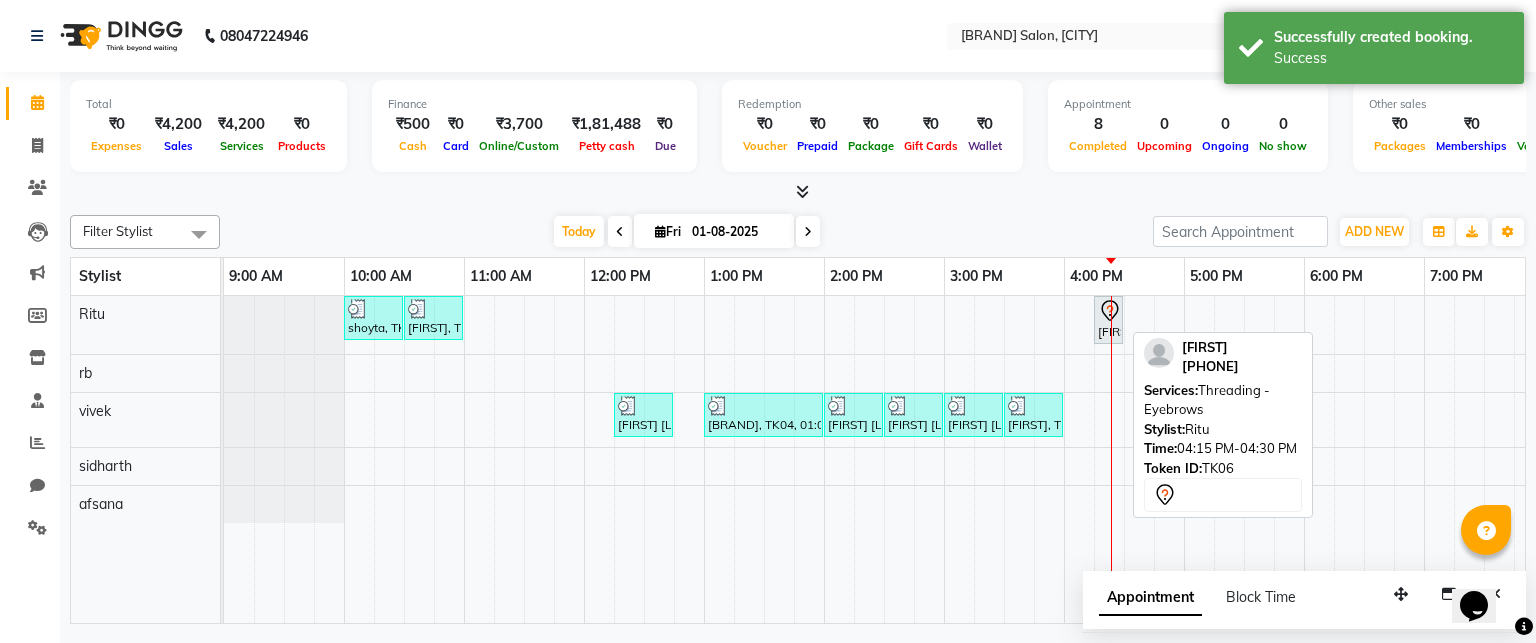 click on "[FIRST], TK06, [TIME]-[TIME], Threading - Eyebrows" at bounding box center (1108, 320) 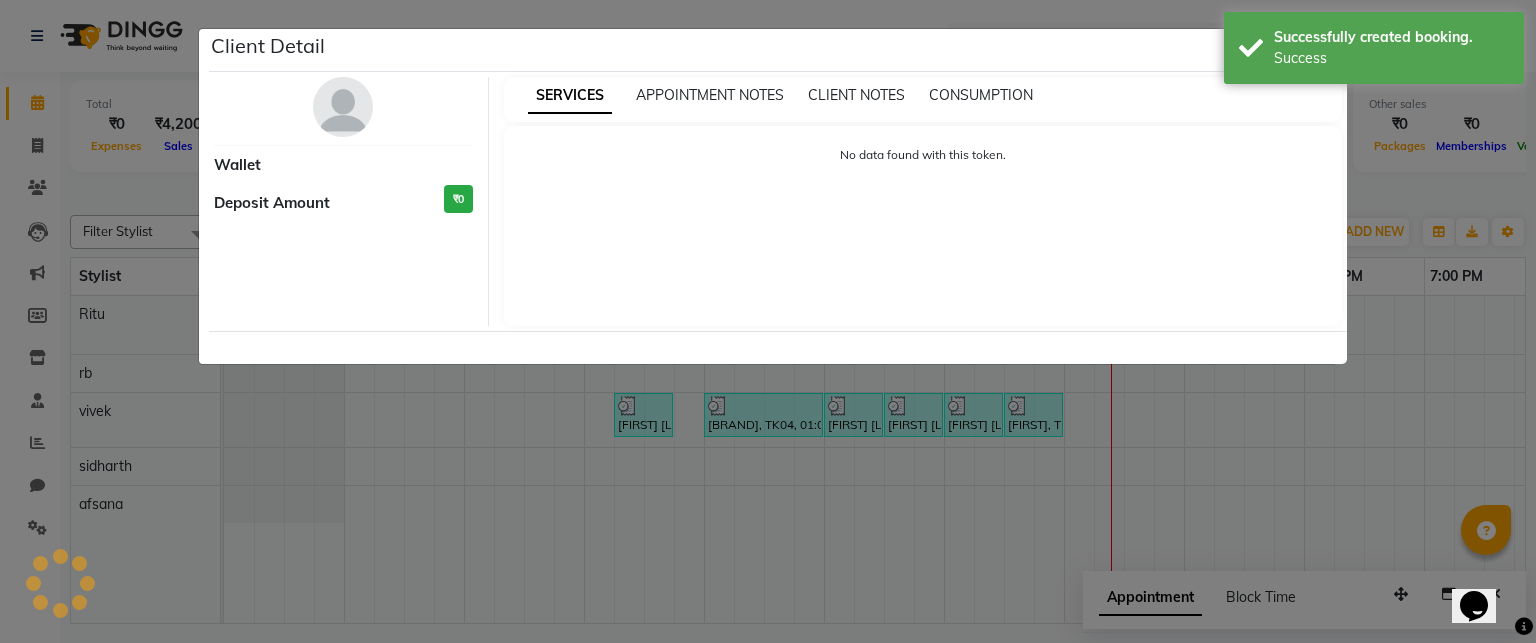 select on "7" 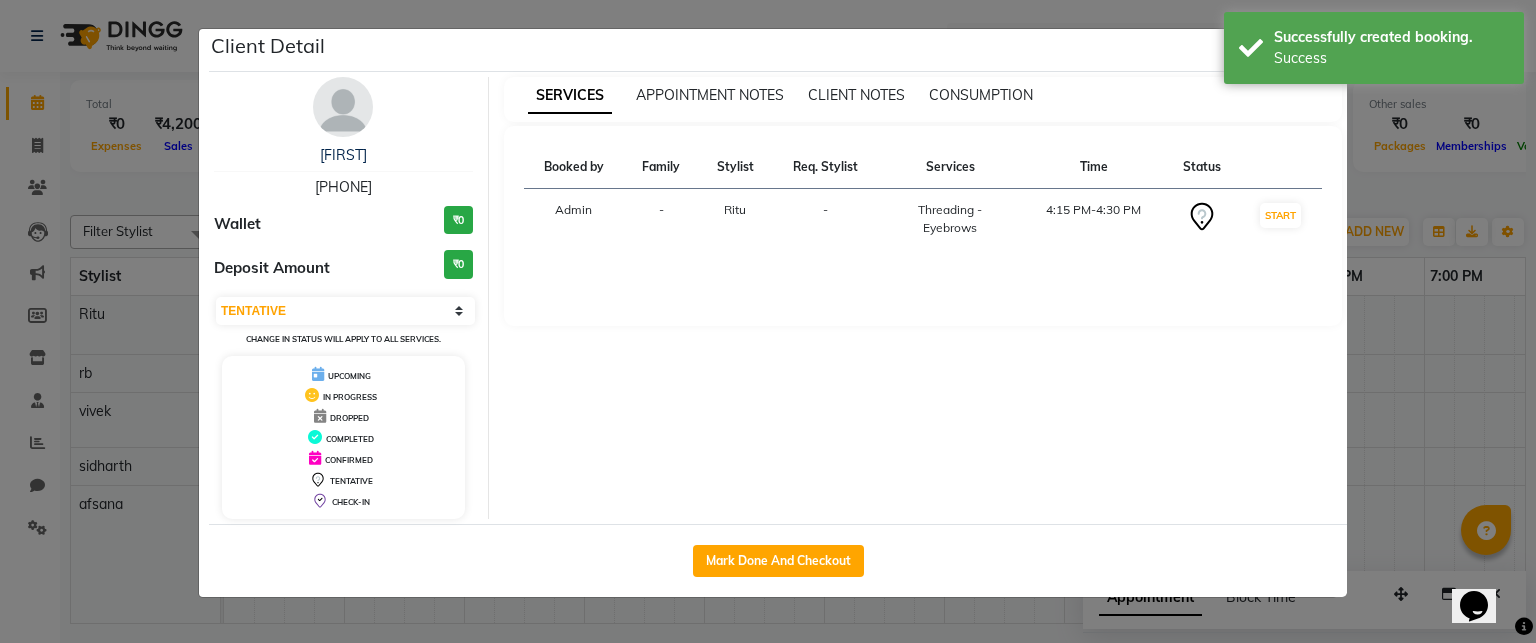 click on "Mark Done And Checkout" 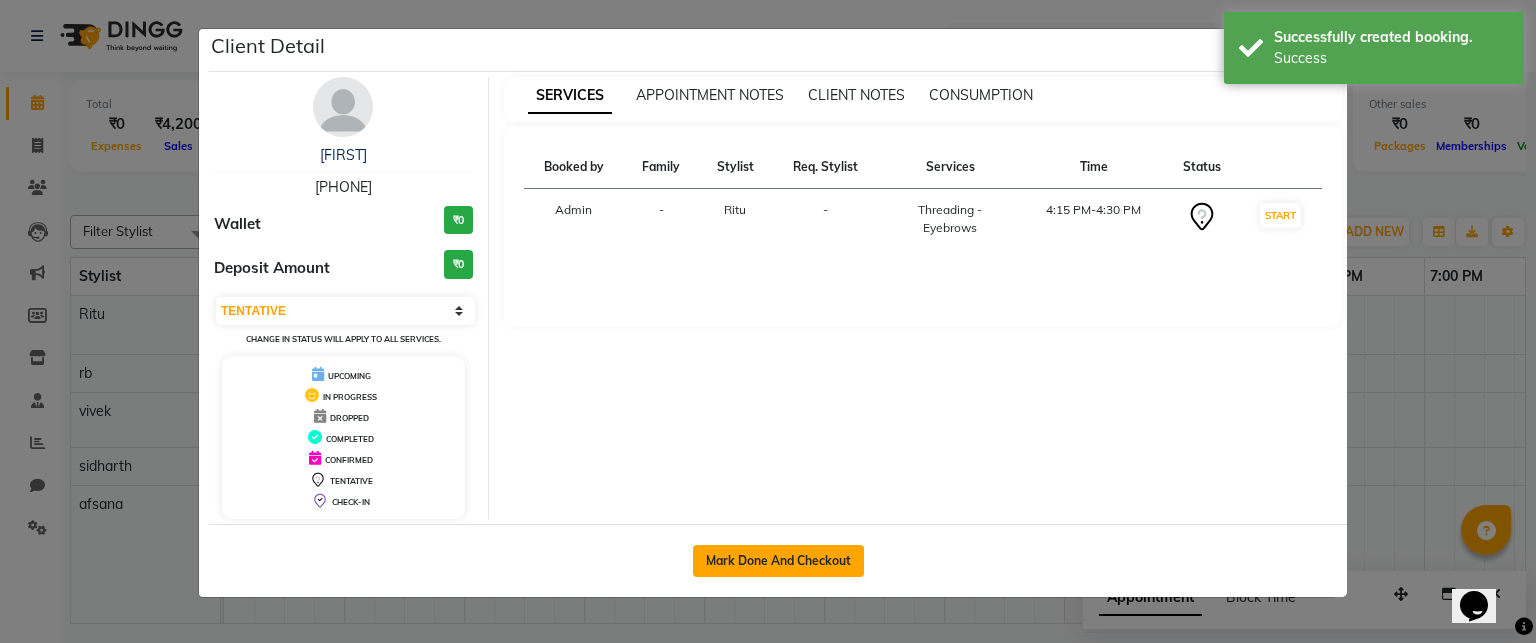 click on "Mark Done And Checkout" 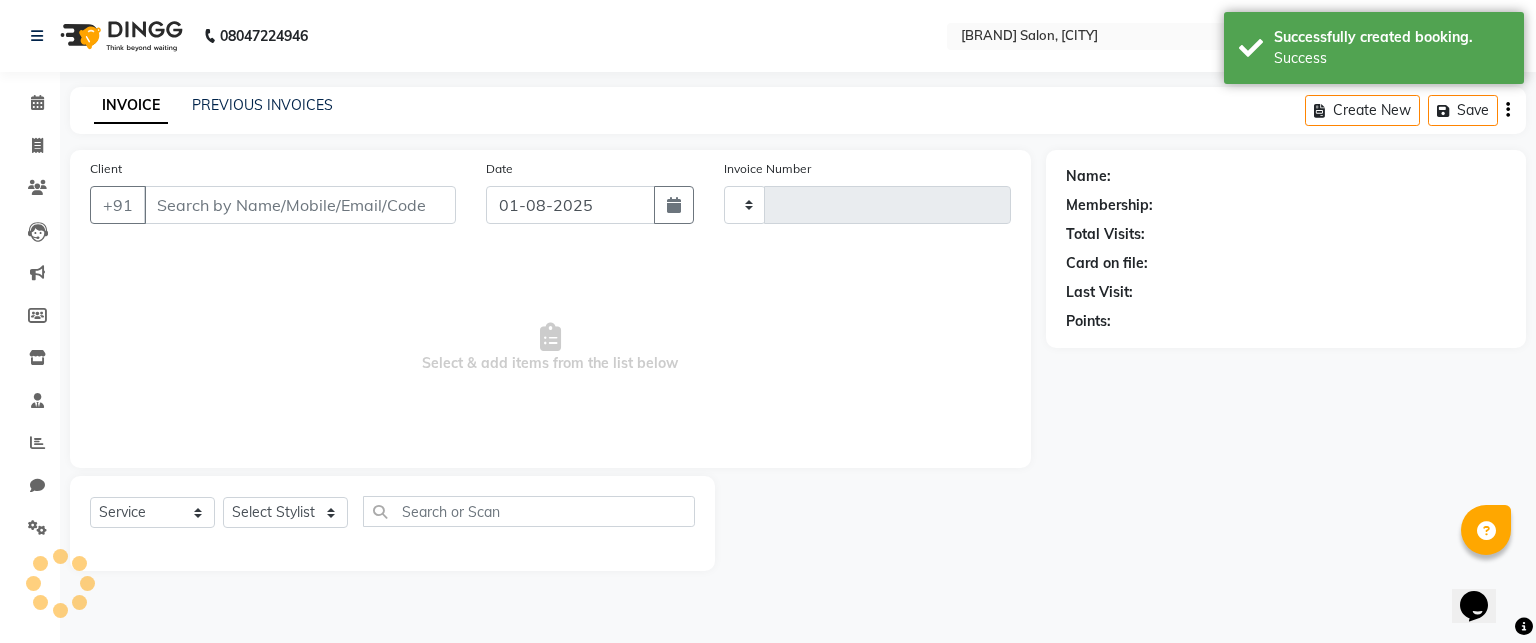 type on "0555" 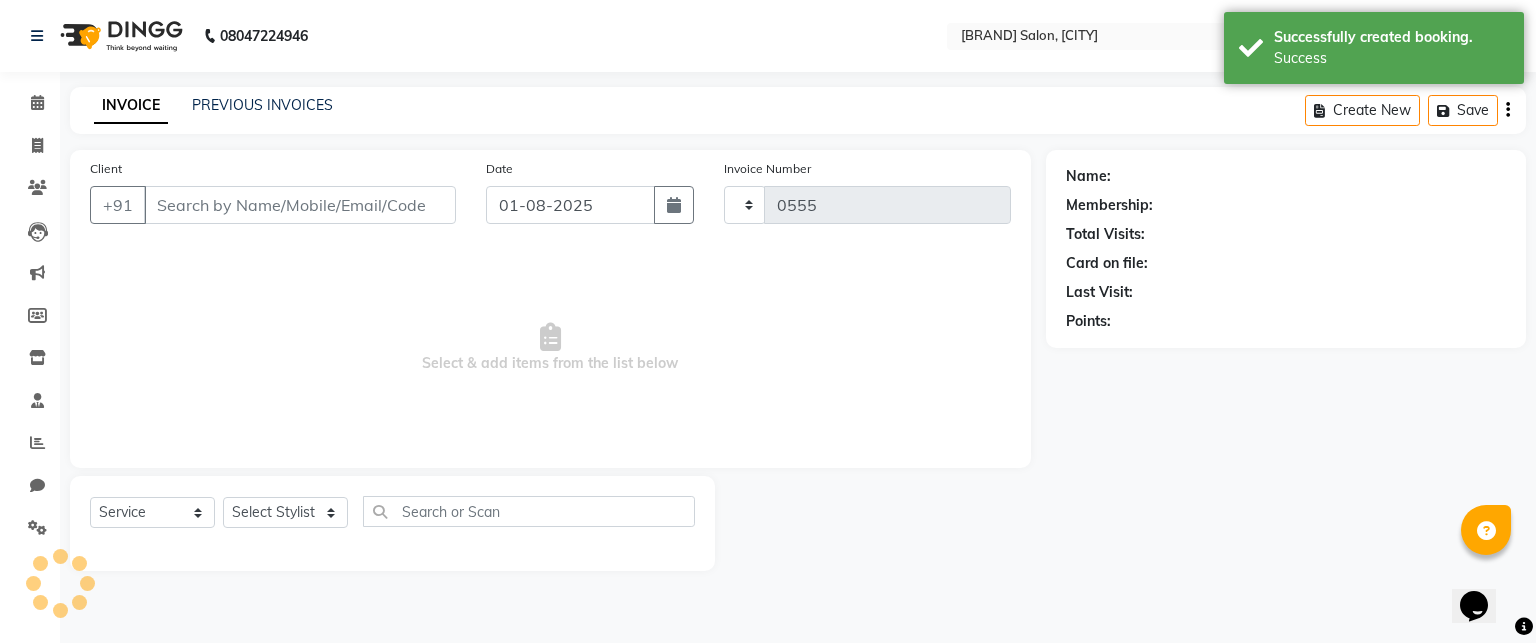 select on "7573" 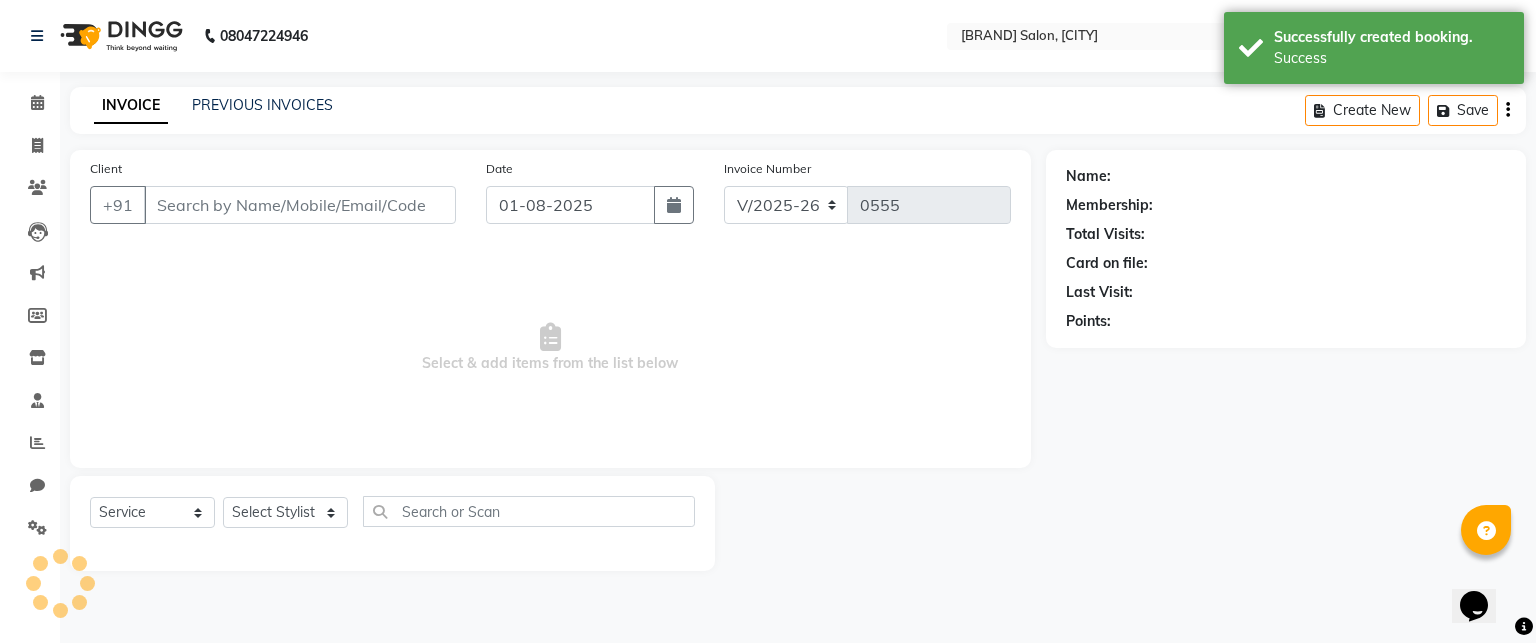 type on "[PHONE]" 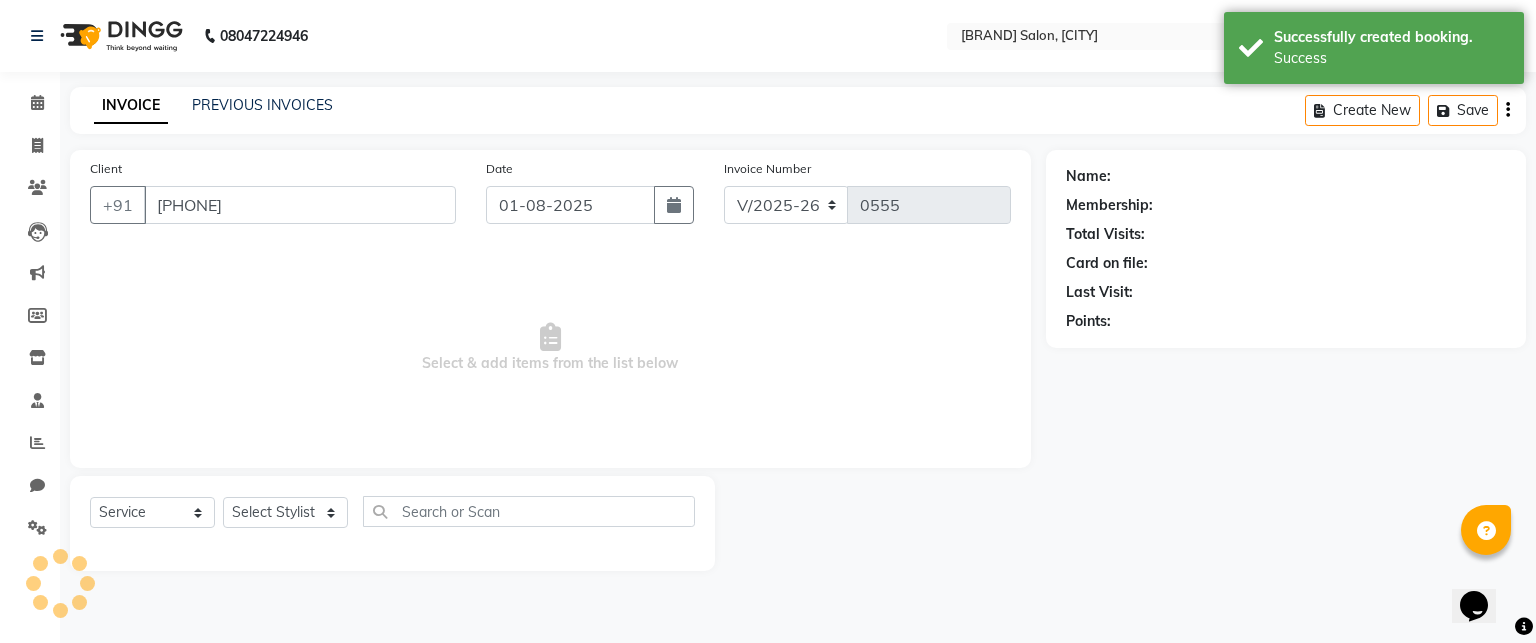 select on "68794" 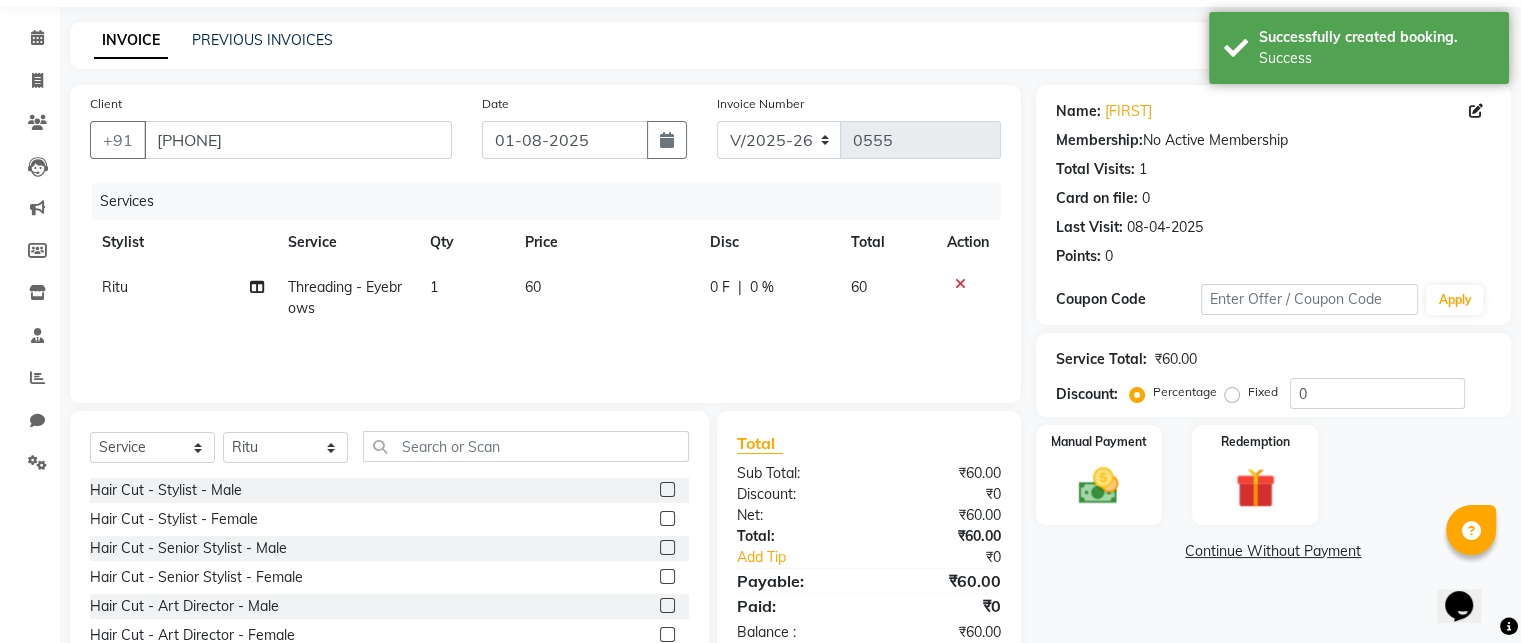 scroll, scrollTop: 100, scrollLeft: 0, axis: vertical 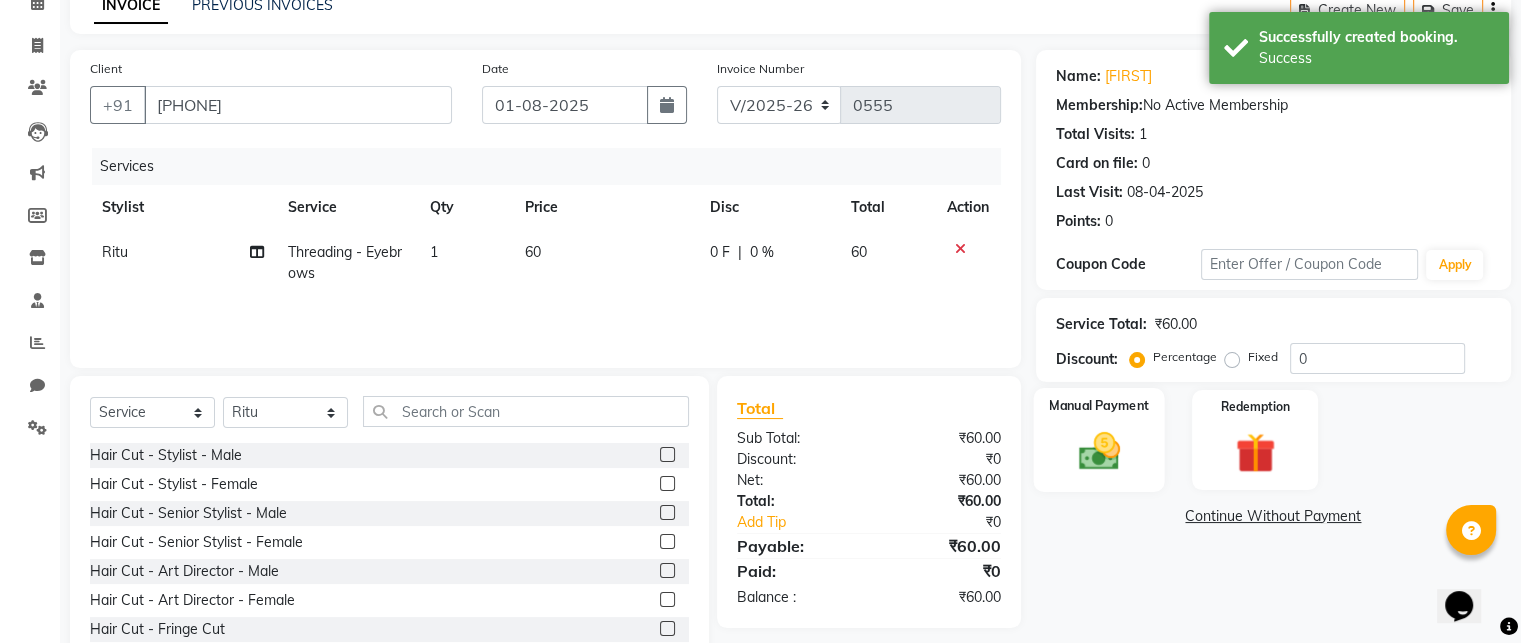 click 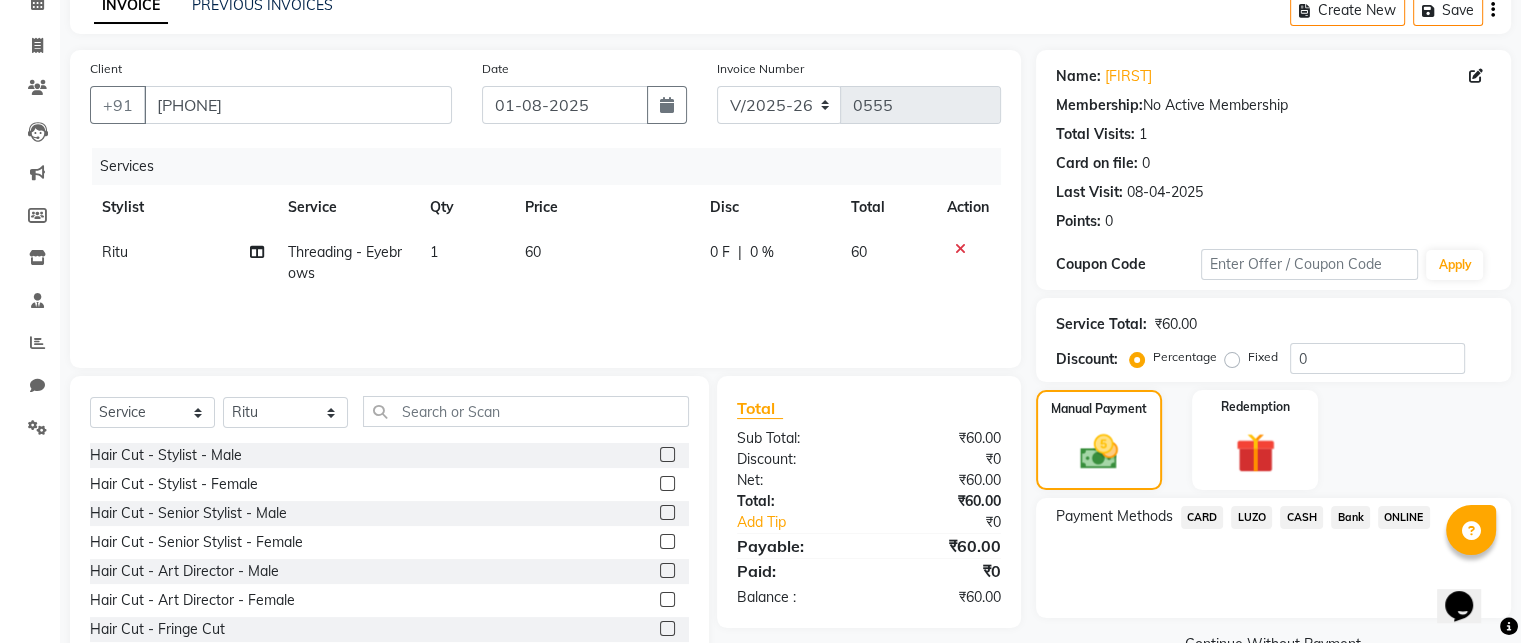 click on "ONLINE" 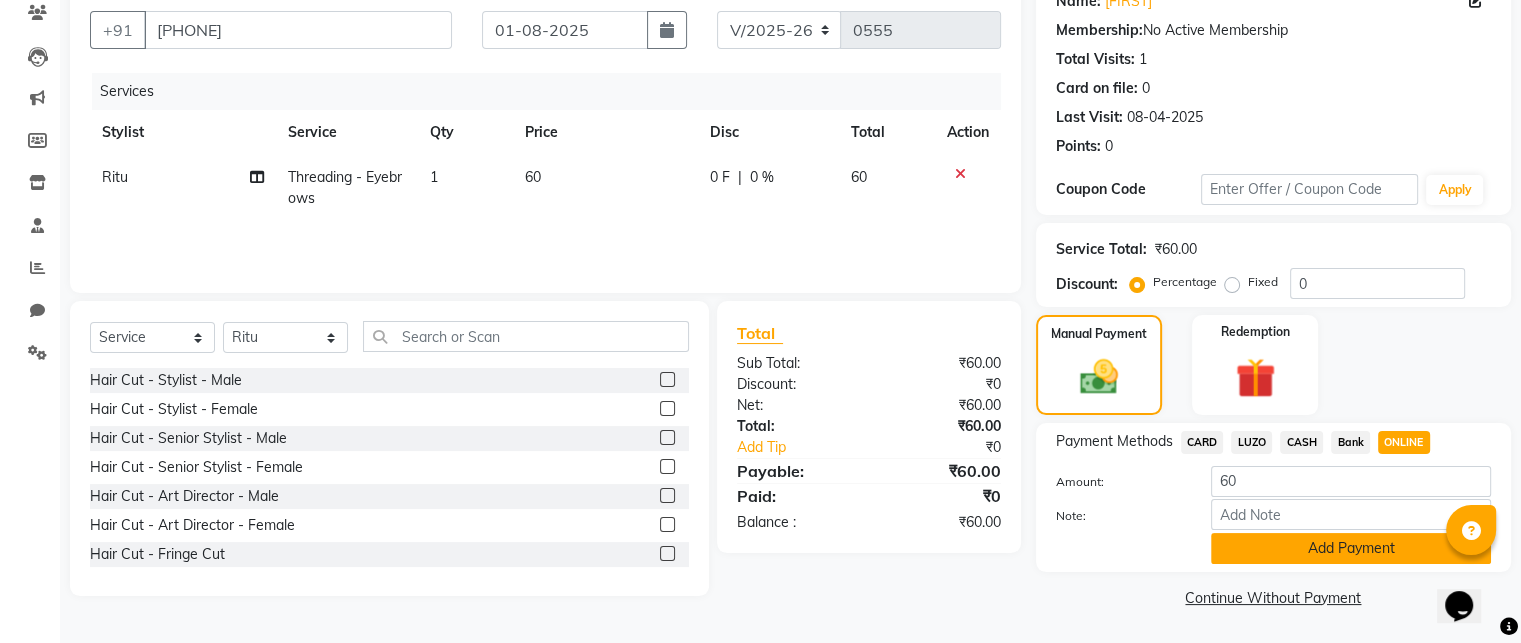 click on "Add Payment" 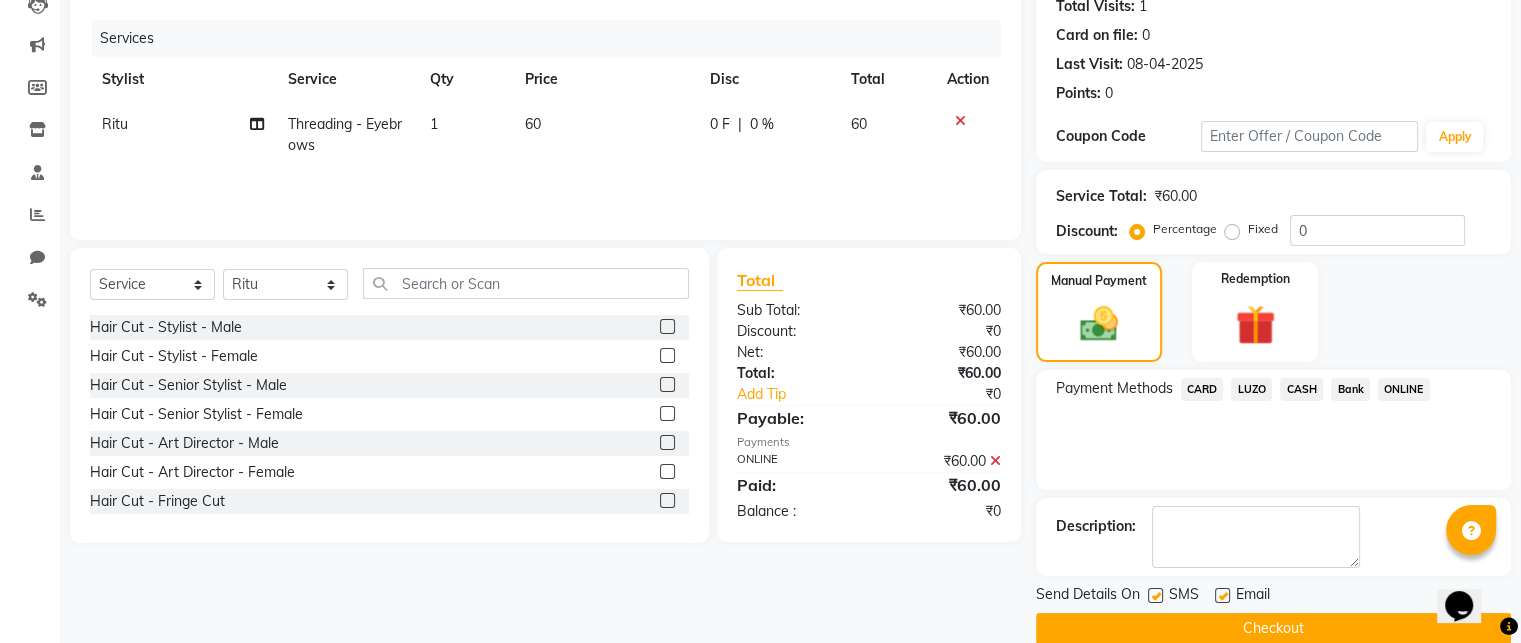 scroll, scrollTop: 257, scrollLeft: 0, axis: vertical 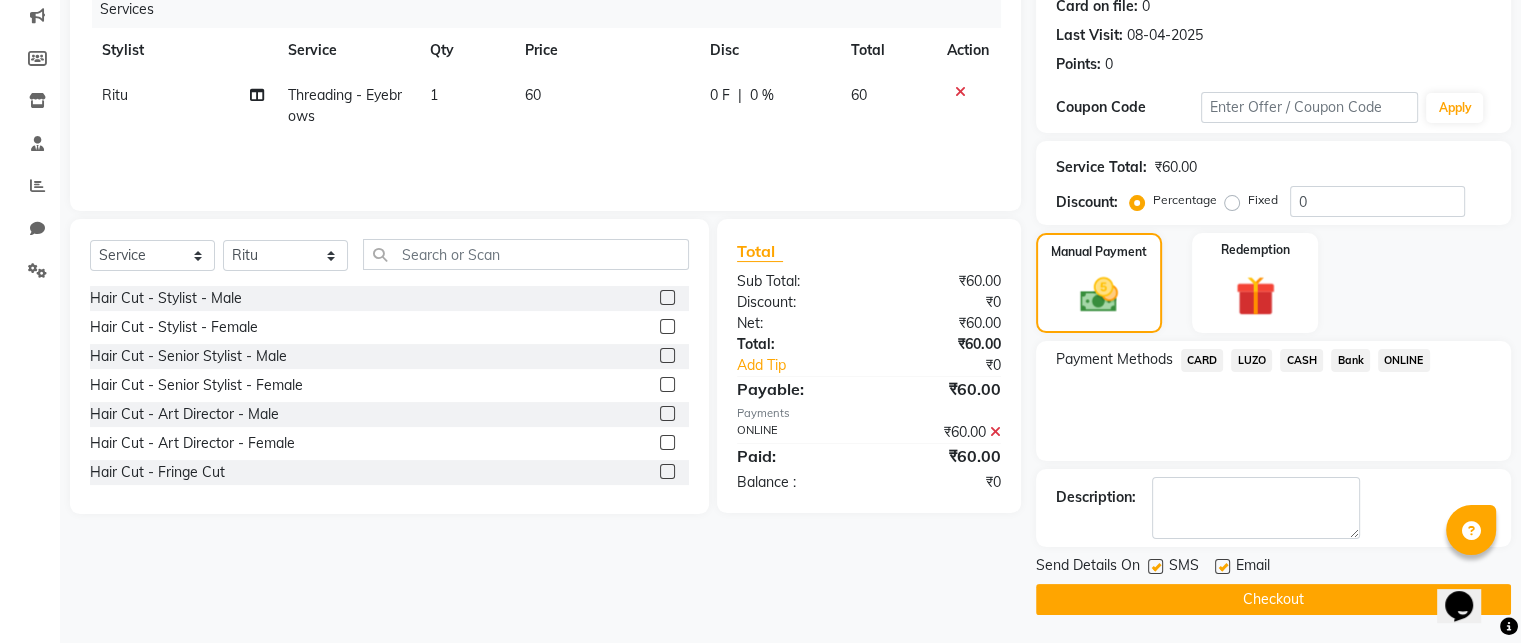 click on "Checkout" 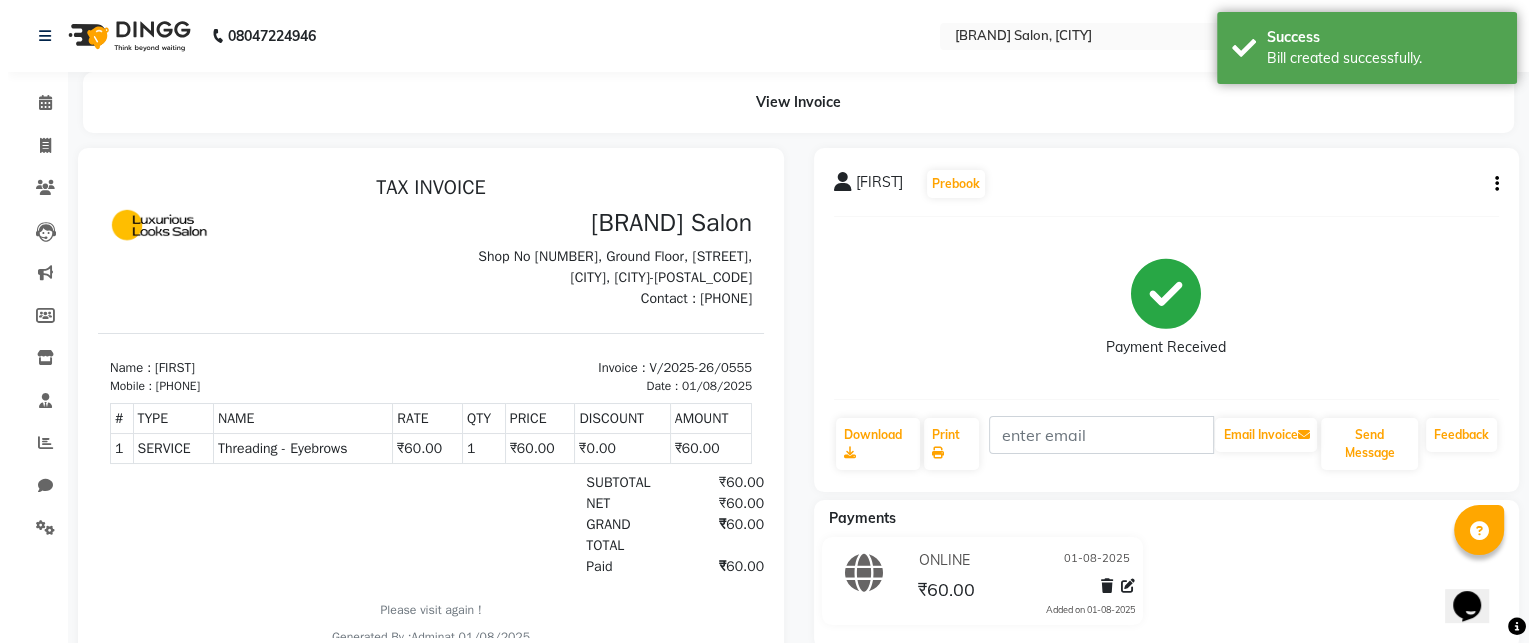 scroll, scrollTop: 0, scrollLeft: 0, axis: both 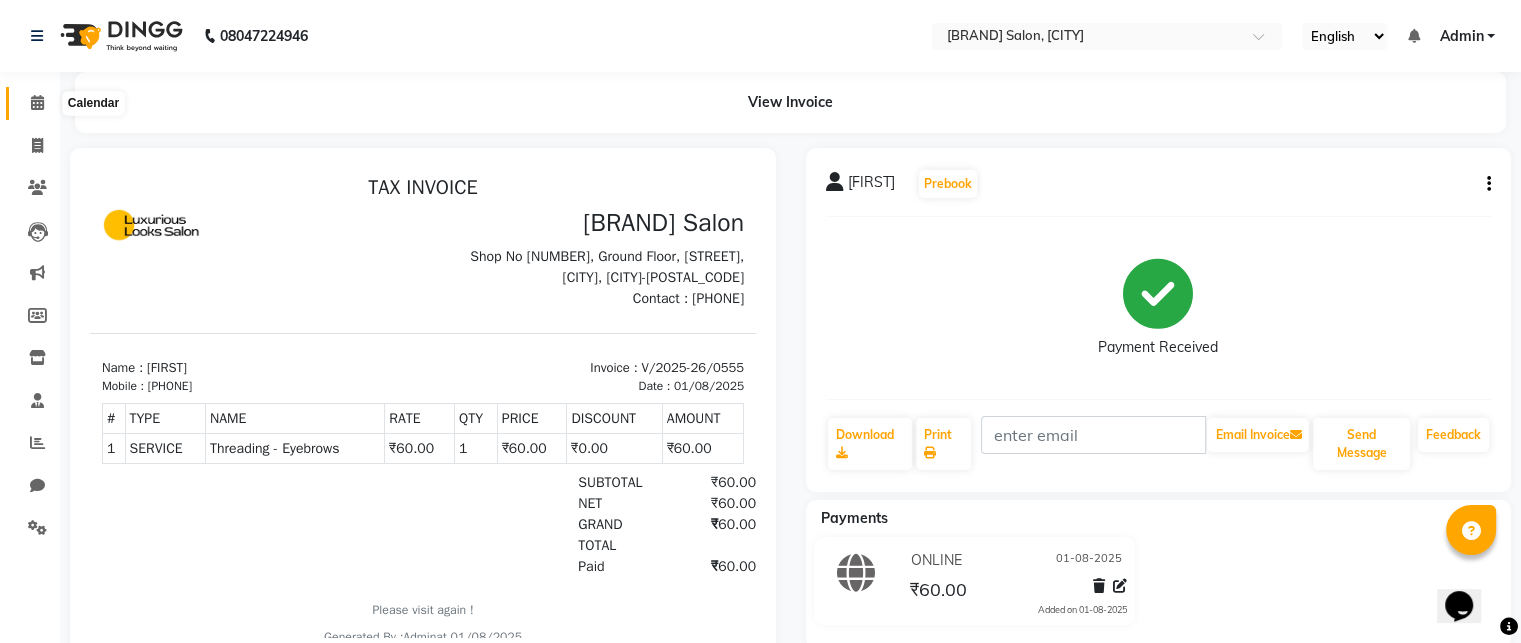 click 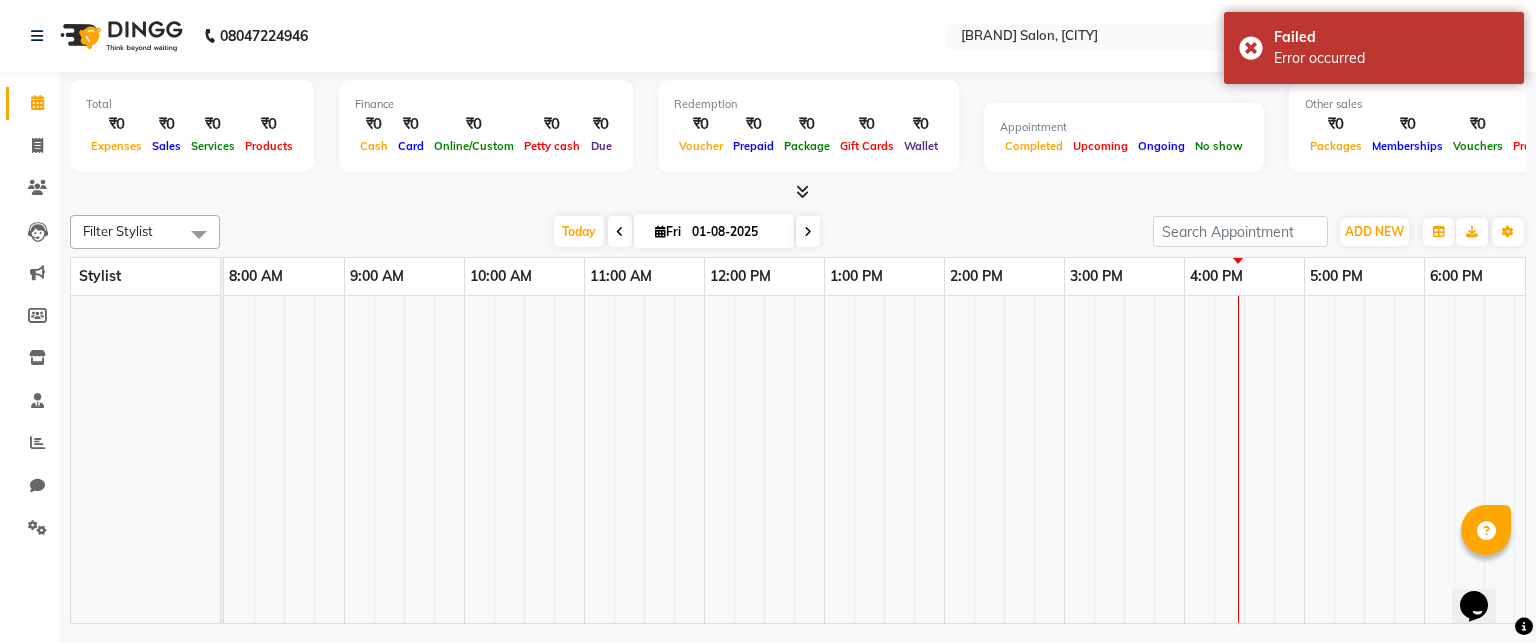 scroll, scrollTop: 0, scrollLeft: 59, axis: horizontal 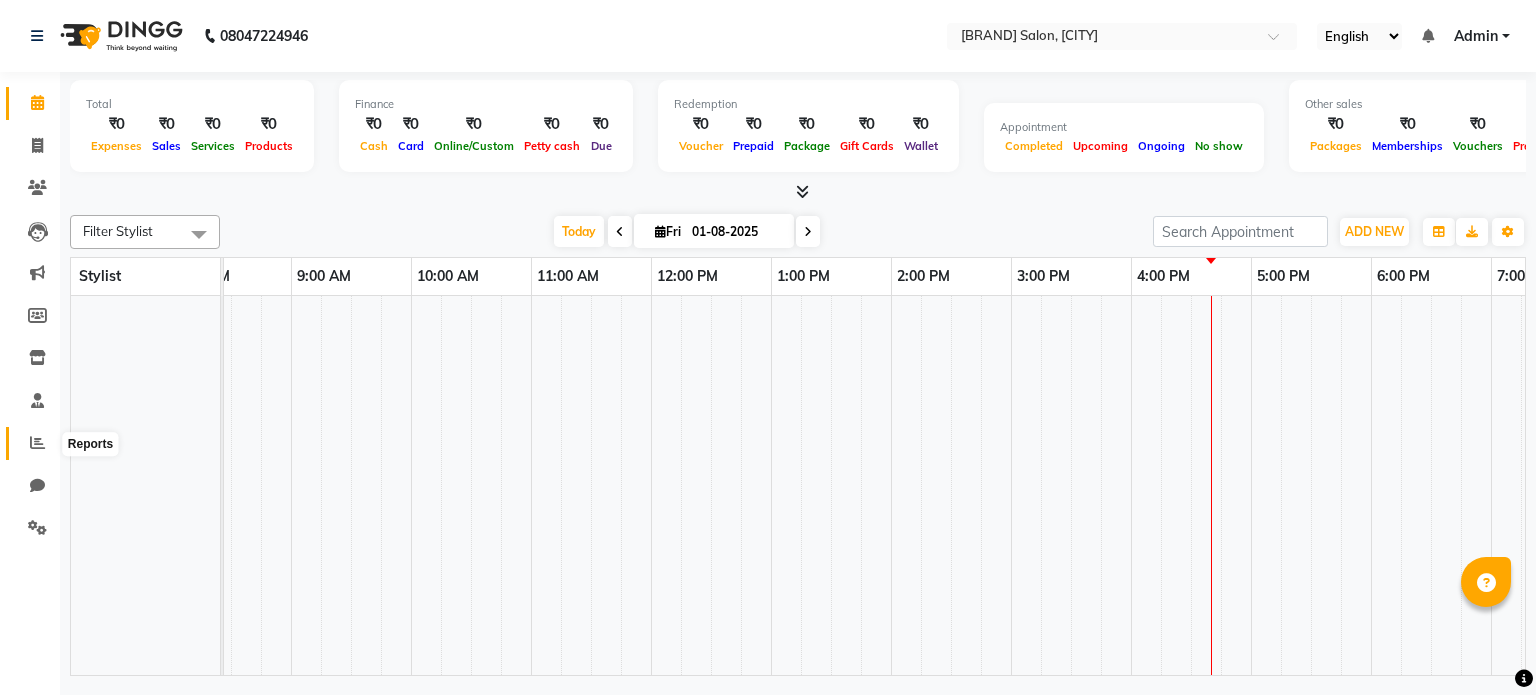 click 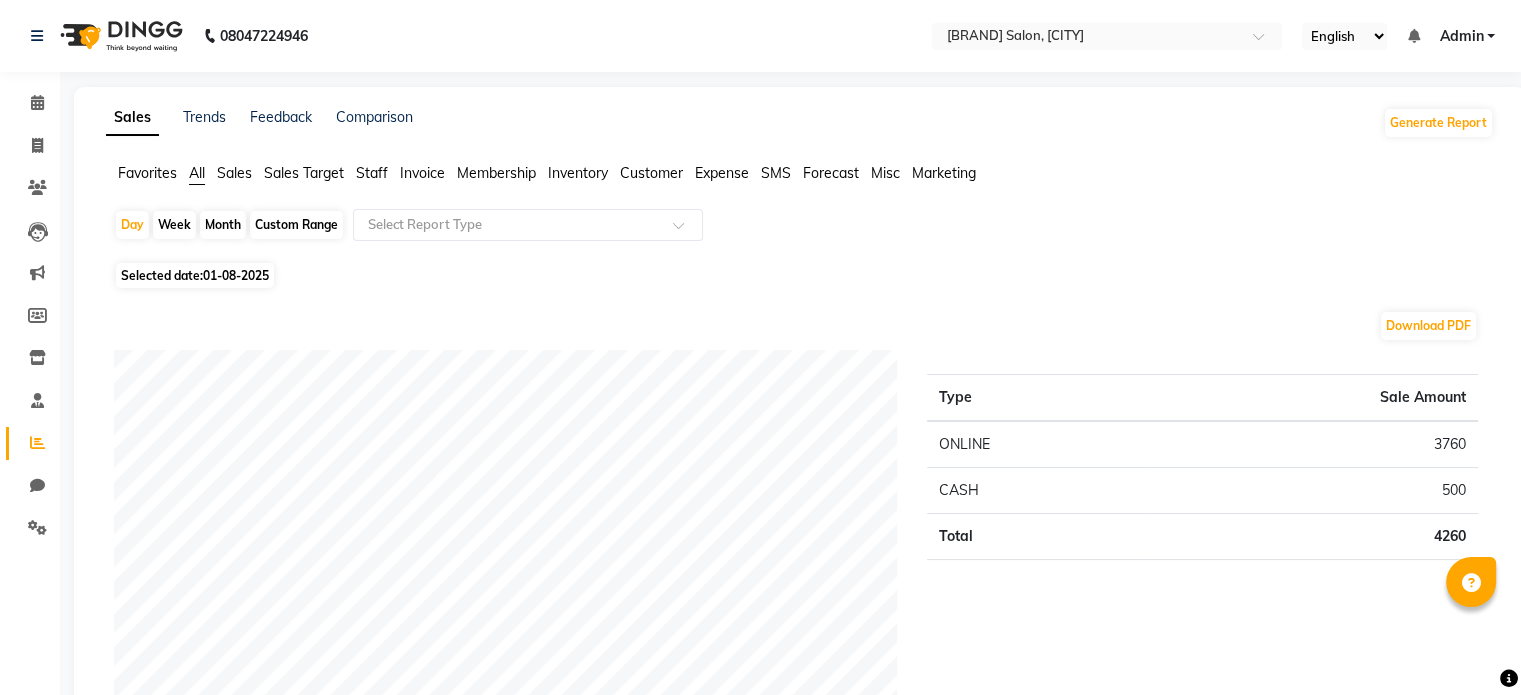 click on "Sales" 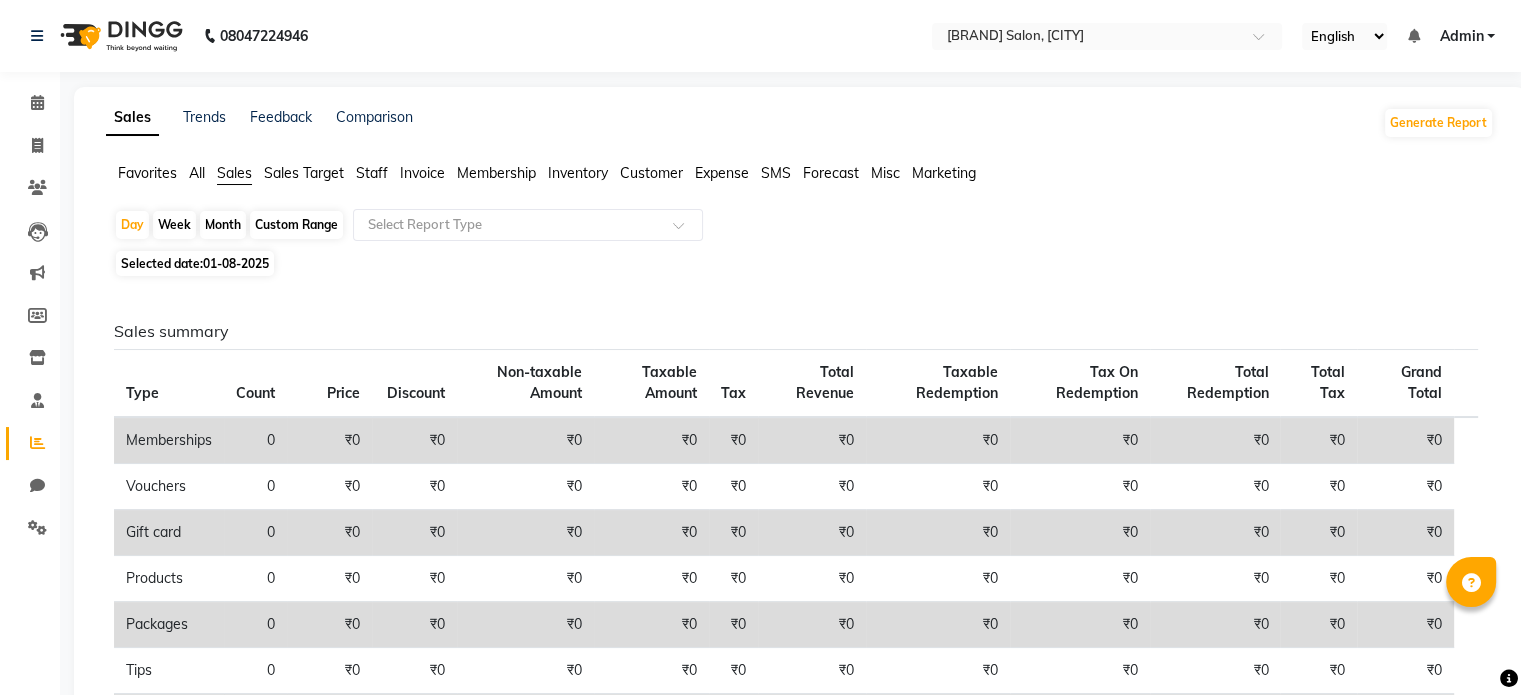 click on "01-08-2025" 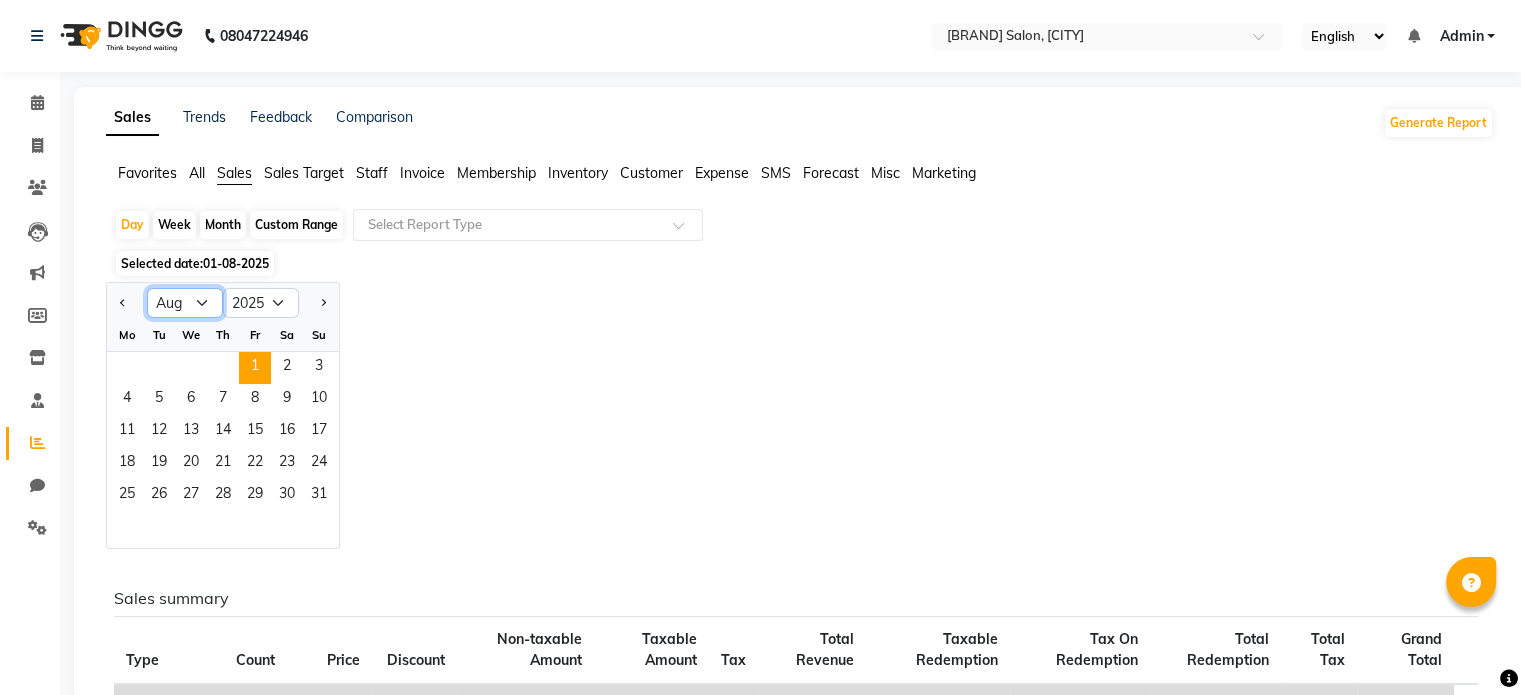 click on "Jan Feb Mar Apr May Jun Jul Aug Sep Oct Nov Dec" 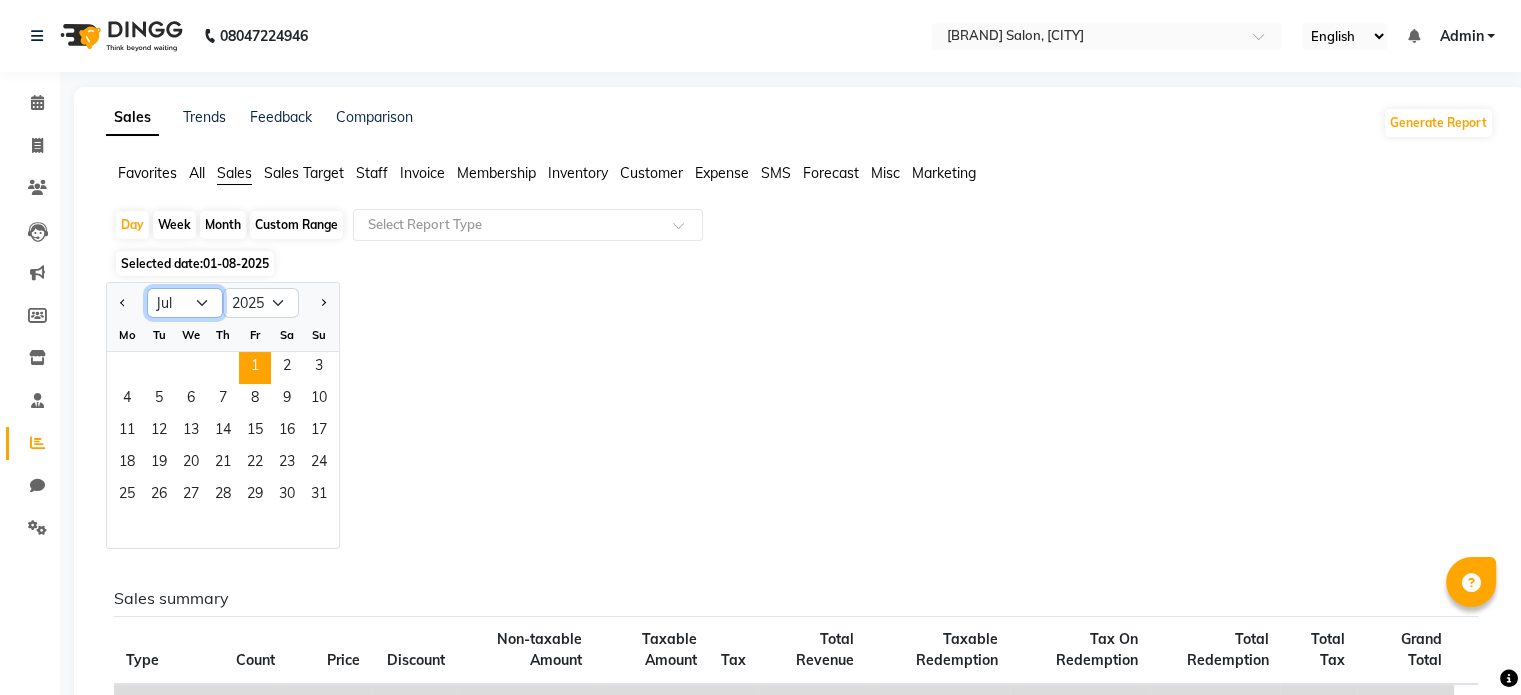 click on "Jan Feb Mar Apr May Jun Jul Aug Sep Oct Nov Dec" 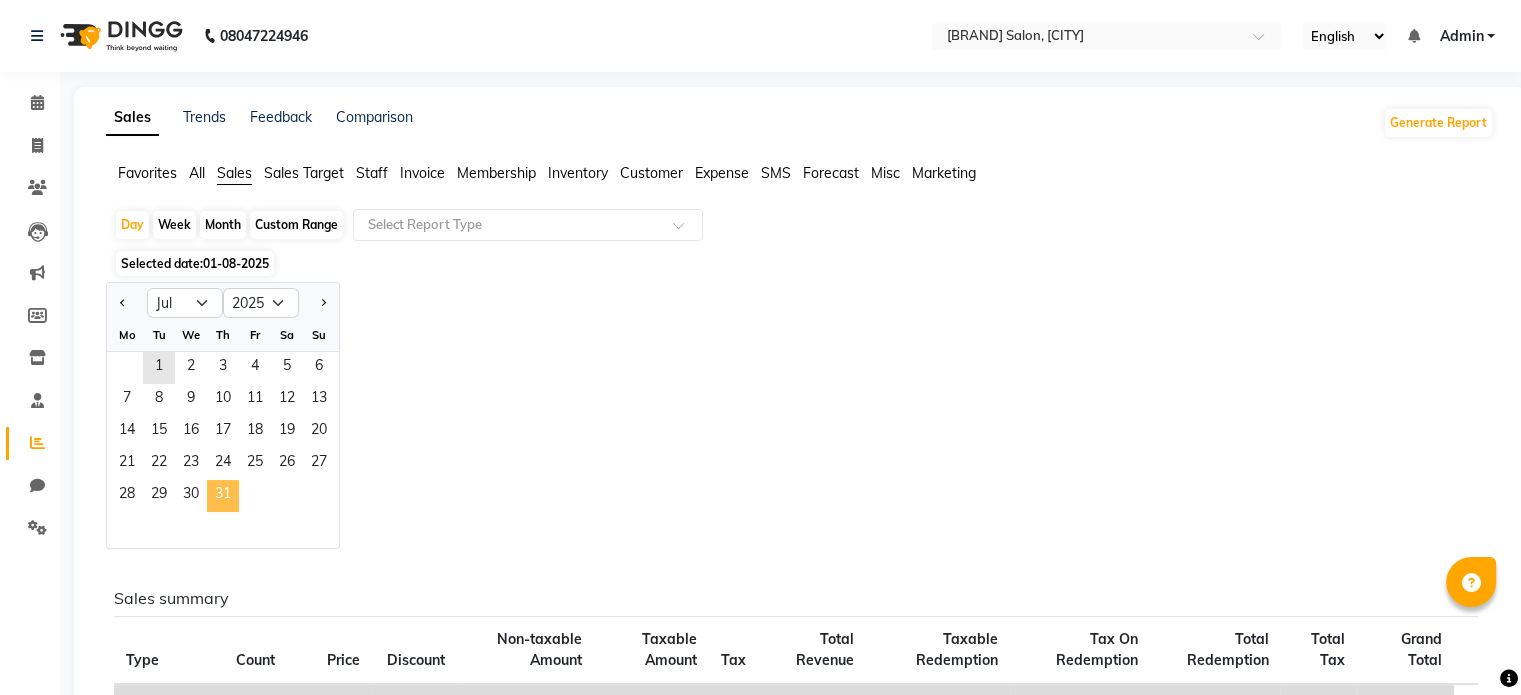 click on "31" 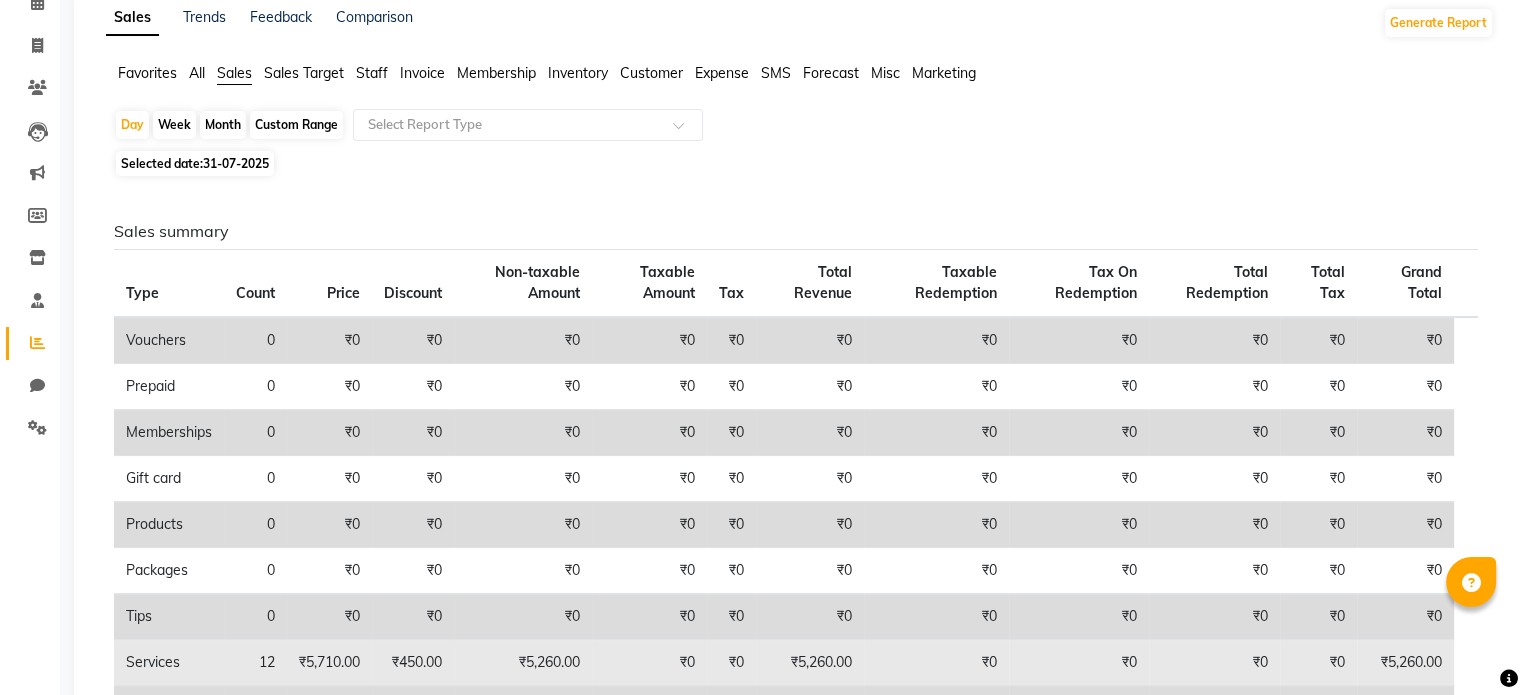scroll, scrollTop: 0, scrollLeft: 0, axis: both 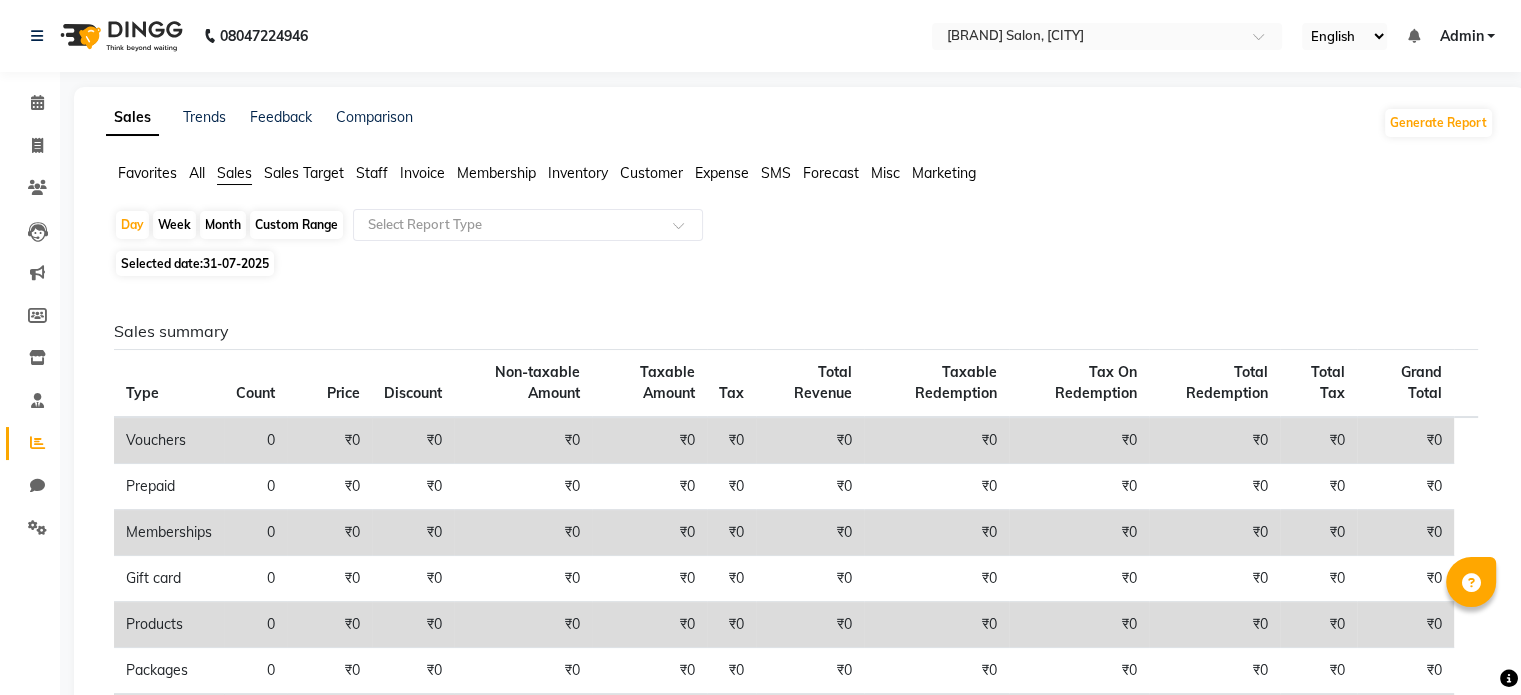 click on "Selected date:  31-07-2025" 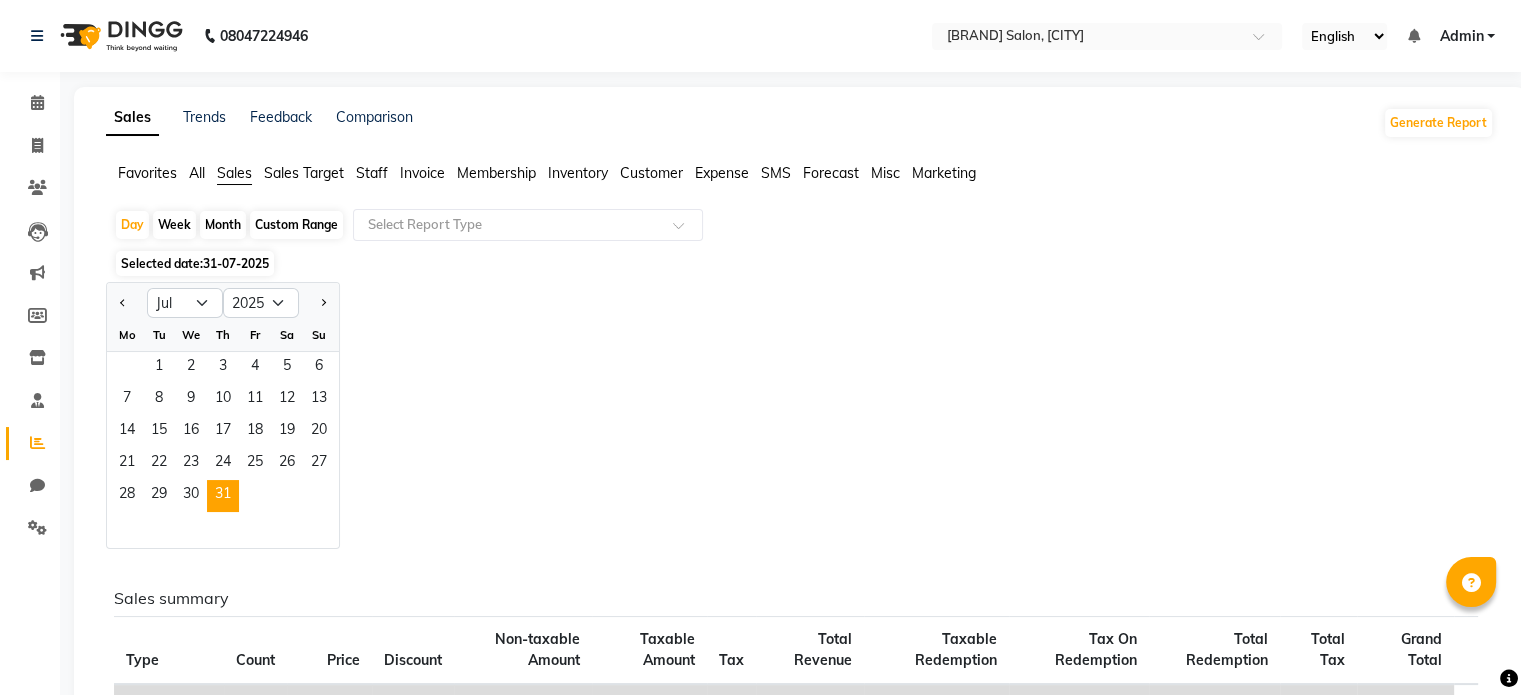 click on "Month" 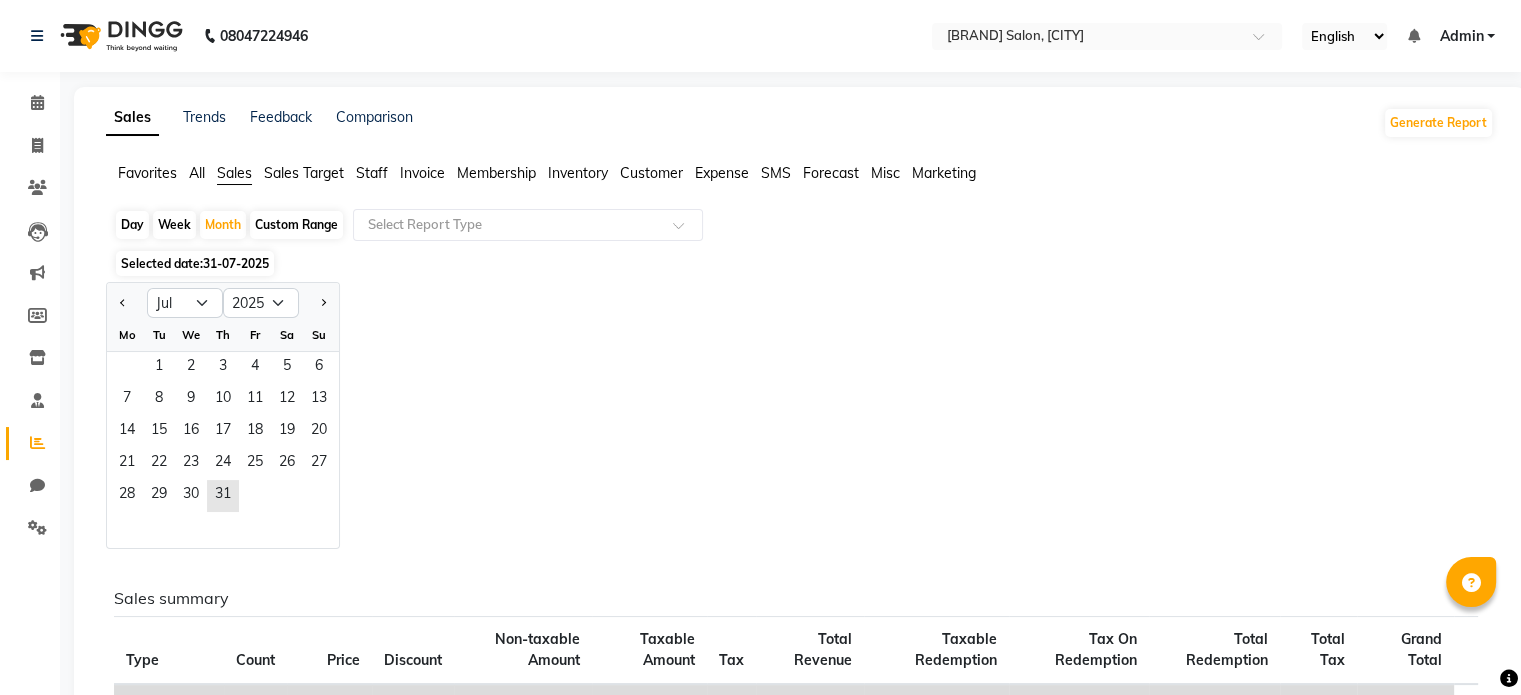 click 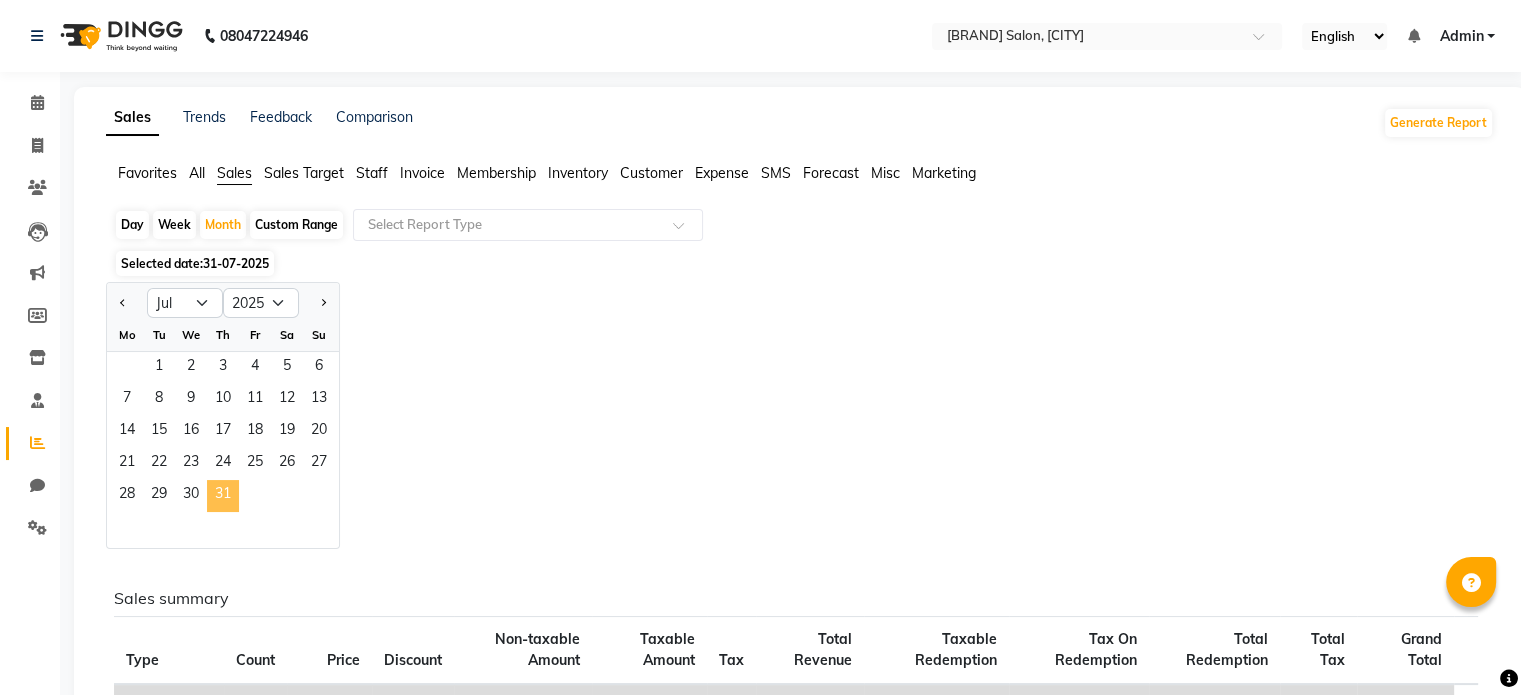 click on "31" 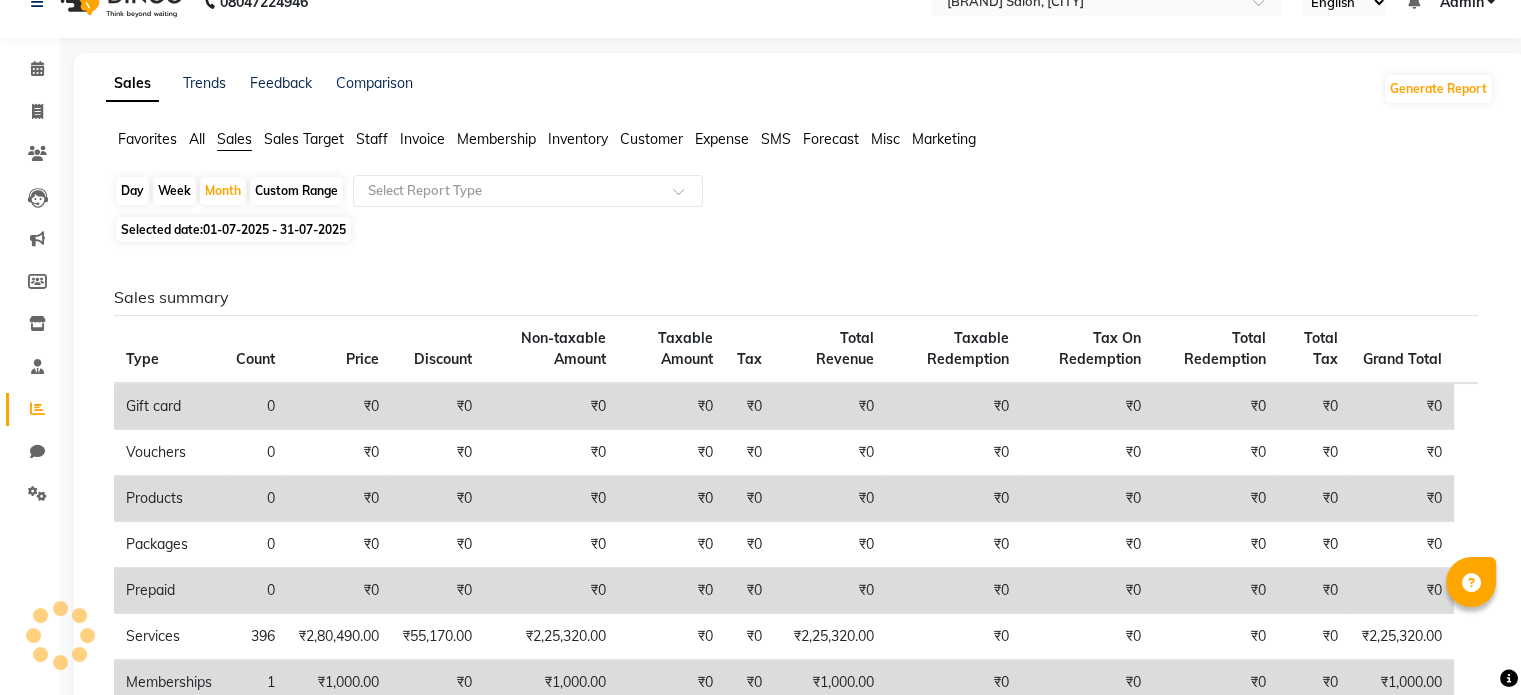 scroll, scrollTop: 0, scrollLeft: 0, axis: both 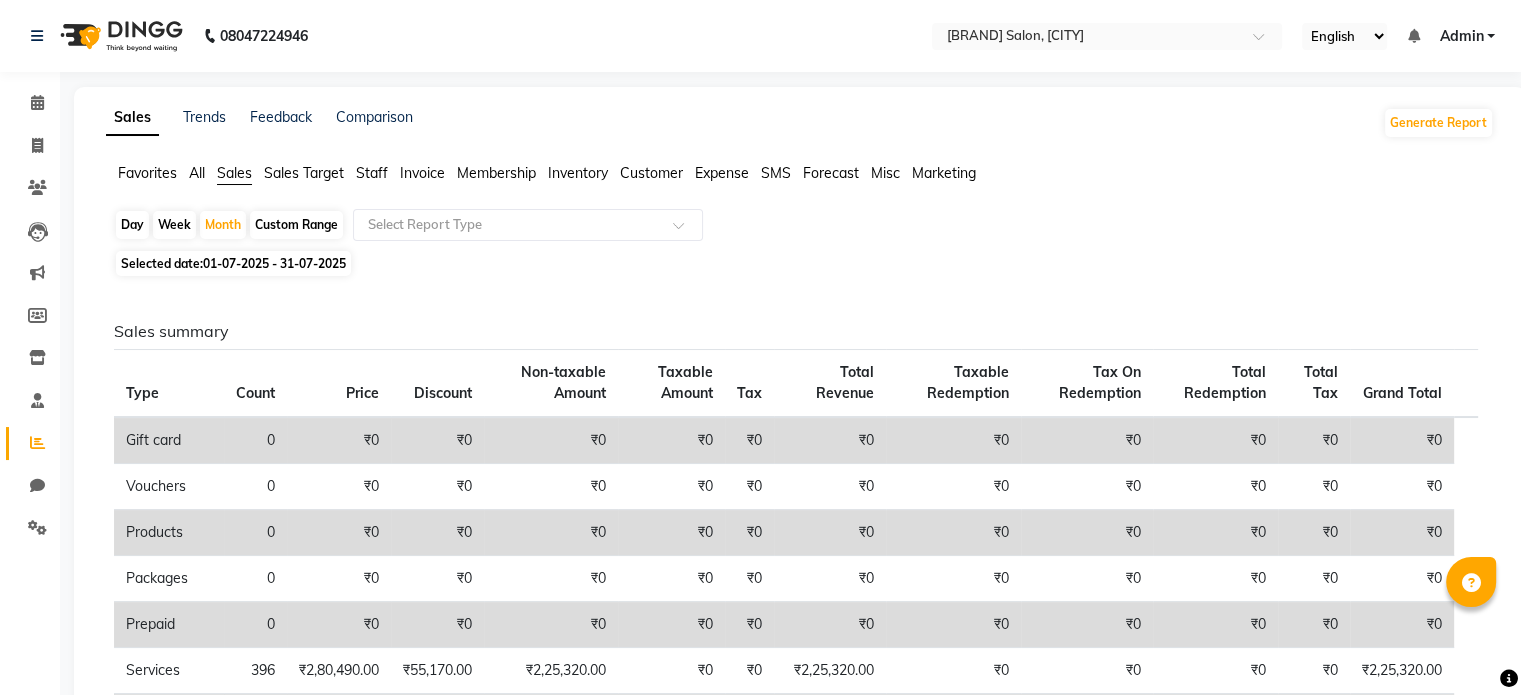 click on "Staff" 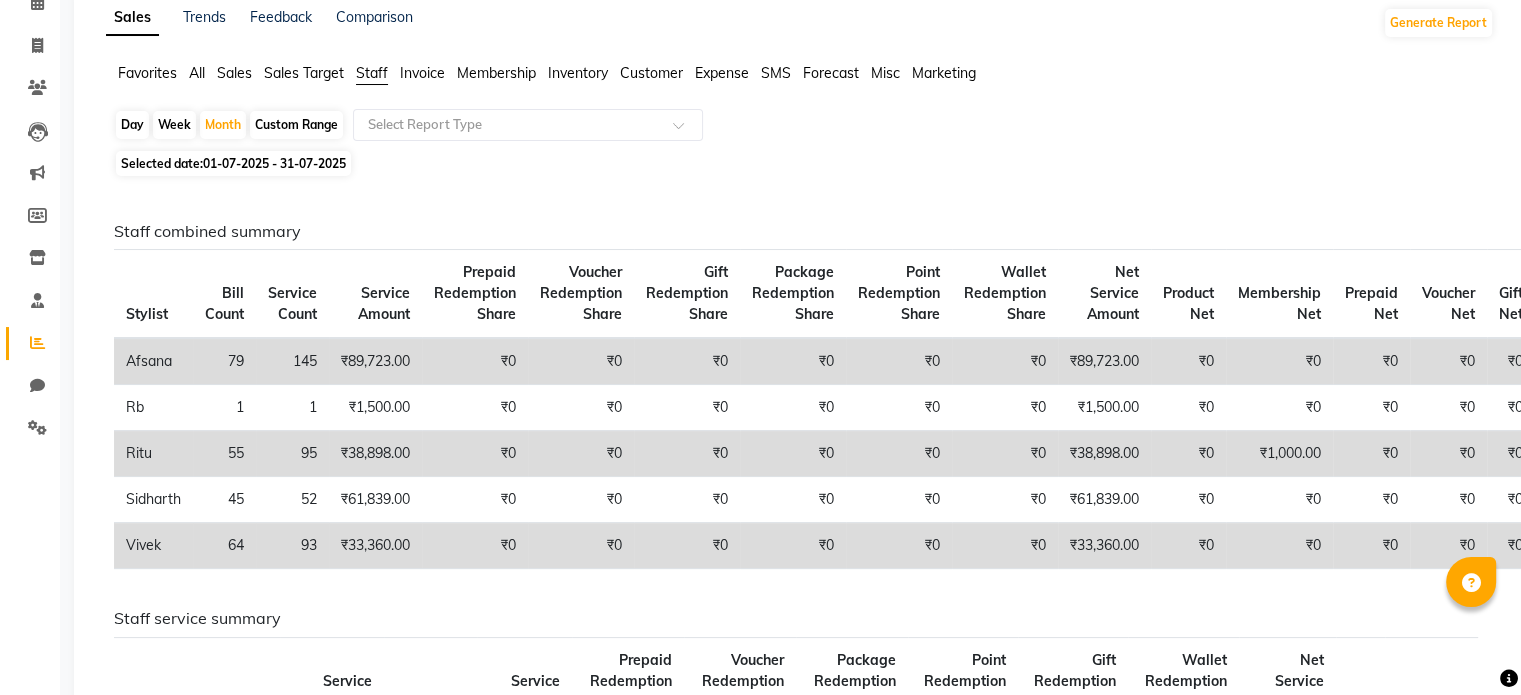 scroll, scrollTop: 200, scrollLeft: 0, axis: vertical 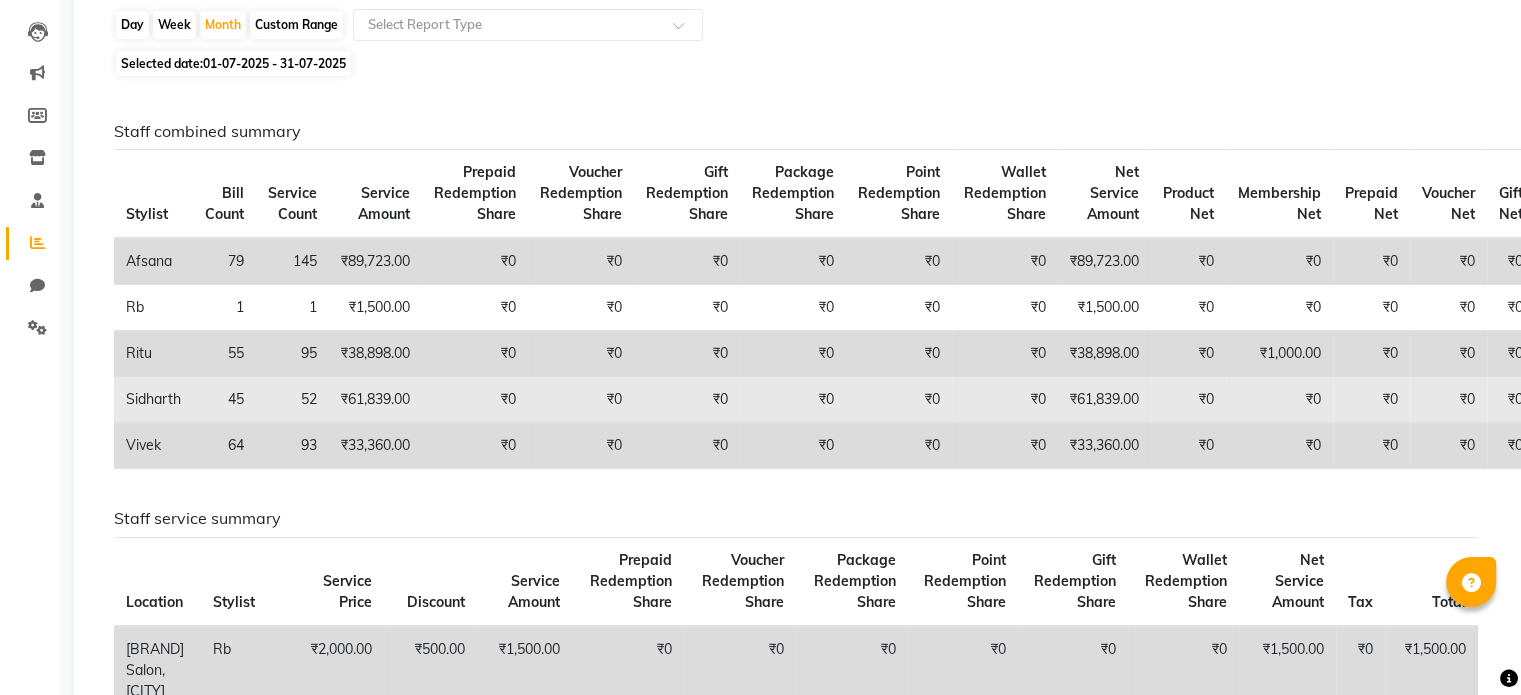 click on "Location Stylist Service Price Discount Service Amount Prepaid Redemption Share Voucher Redemption Share
[BRAND] Salon, [CITY]  Rb ₹2,000.00 ₹500.00 ₹1,500.00 ₹0 ₹0 ₹0 ₹0 ₹0 ₹0 ₹1,500.00 ₹0 ₹1,500.00  [BRAND] Salon, [CITY]  [FIRST] ₹1,00,710.00 ₹10,987.00 ₹89,723.00 ₹0 ₹0 ₹0 ₹0 ₹0 ₹0 ₹89,723.00 ₹0 ₹89,723.00  [BRAND] Salon, [CITY]  [FIRST] ₹71,700.00 ₹9,861.00 ₹61,839.00 ₹0 ₹0 ₹0 ₹0 ₹0 ₹0 ₹61,839.00 ₹0 ₹61,839.00  [BRAND] Salon, [CITY]  [FIRST] ₹52,050.00 ₹18,690.00 ₹33,360.00 ₹0 ₹0 ₹0 ₹0 ₹0 ₹0 ₹33,360.00 ₹0 ₹33,360.00  [BRAND] Salon, [CITY]  [FIRST] ₹54,030.00 ₹15,132.00 ₹38,898.00 ₹0 ₹0 ₹0 ₹0 ₹0 ₹0 ₹38,898.00 ₹0 ₹38,898.00" 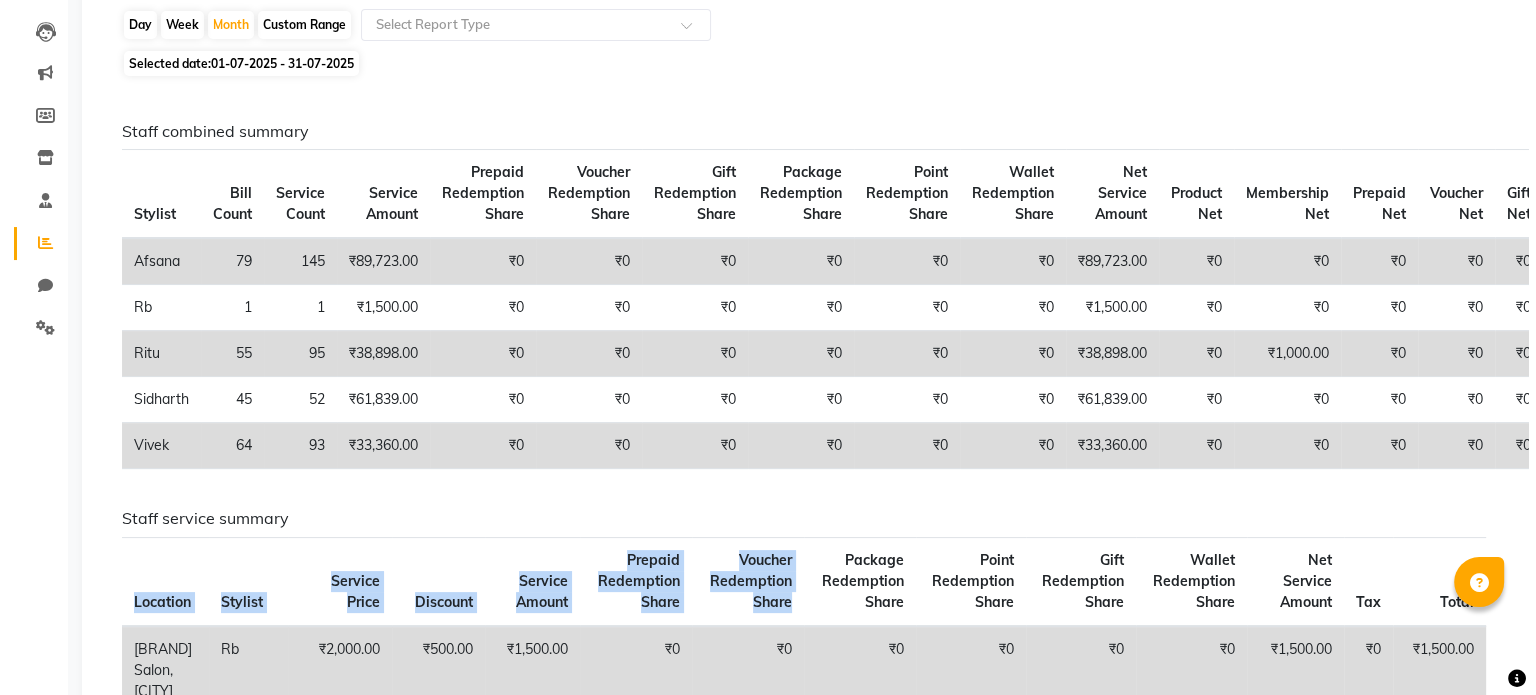 scroll, scrollTop: 0, scrollLeft: 0, axis: both 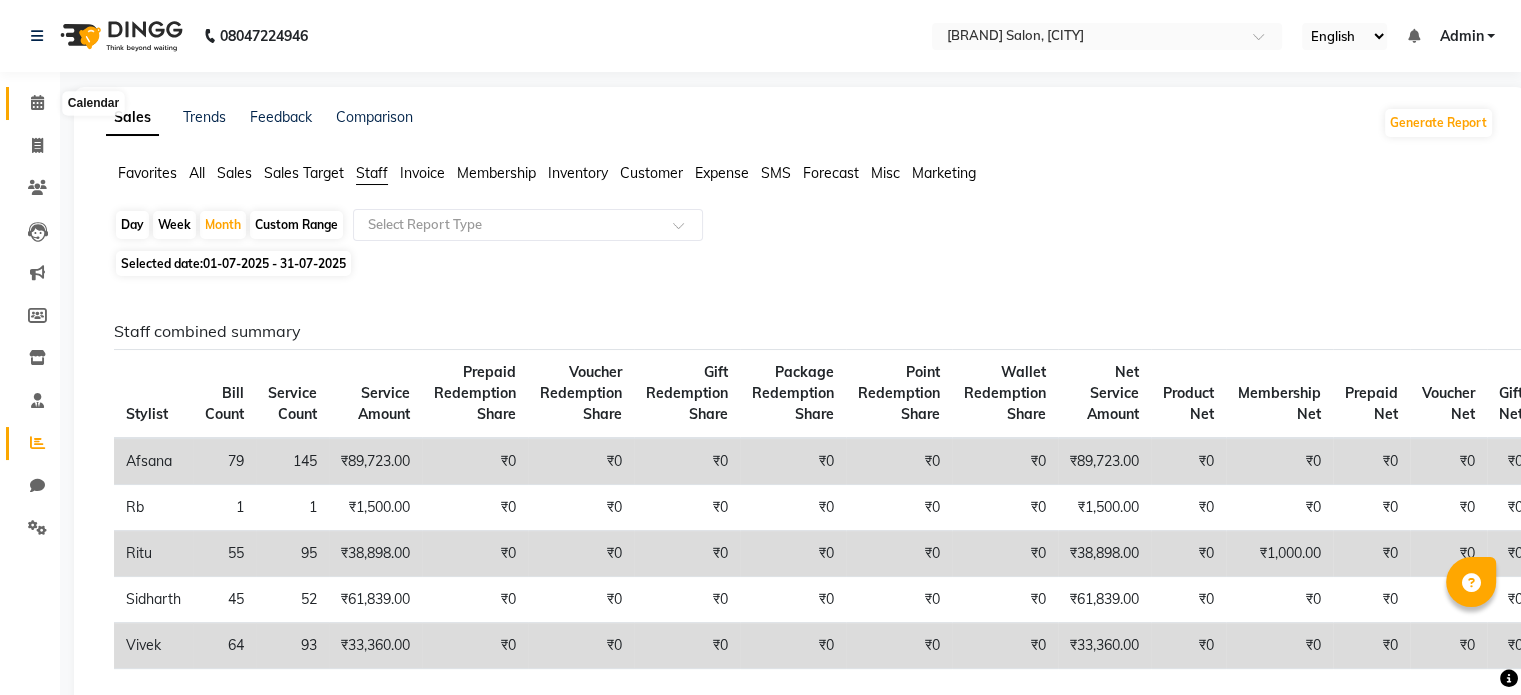 click 